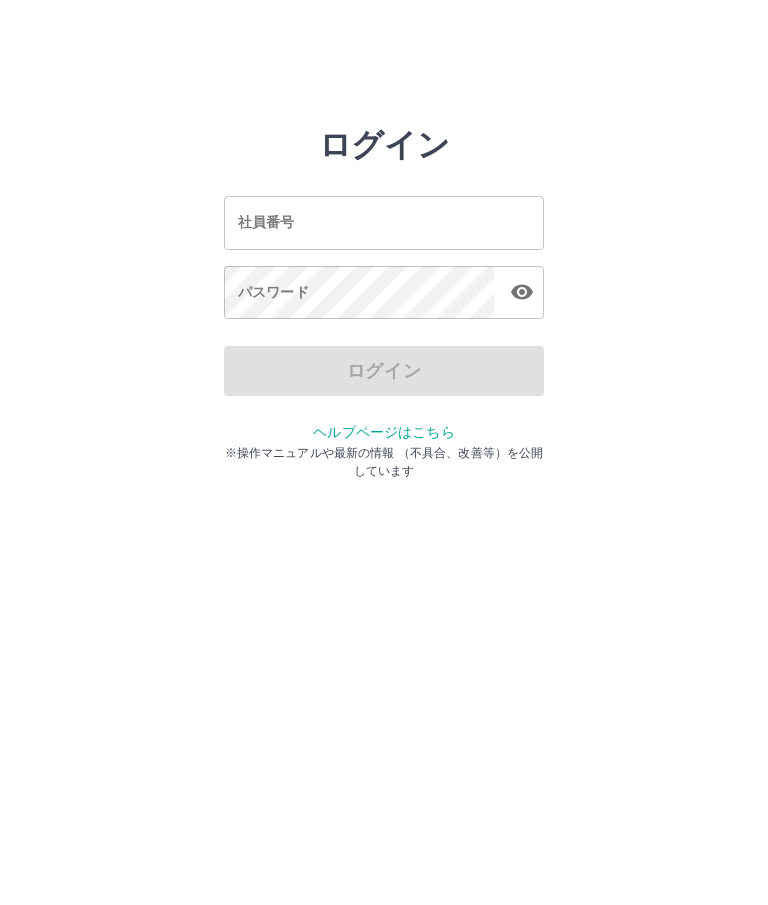 scroll, scrollTop: 0, scrollLeft: 0, axis: both 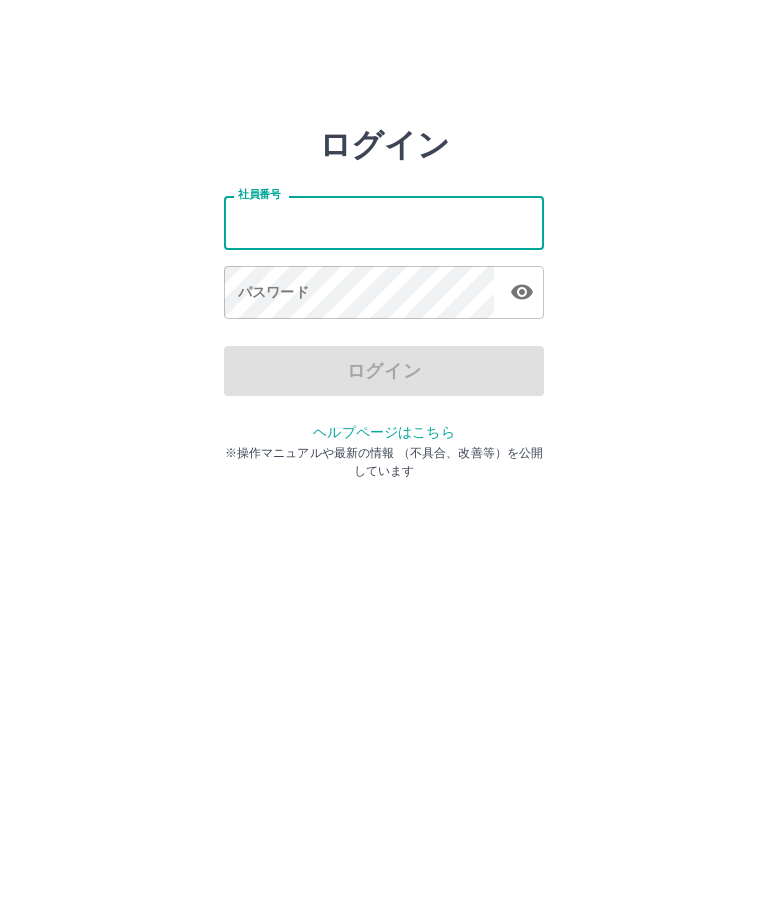 click on "ログイン 社員番号 社員番号 パスワード パスワード ログイン ヘルプページはこちら ※操作マニュアルや最新の情報 （不具合、改善等）を公開しています" at bounding box center [384, 223] 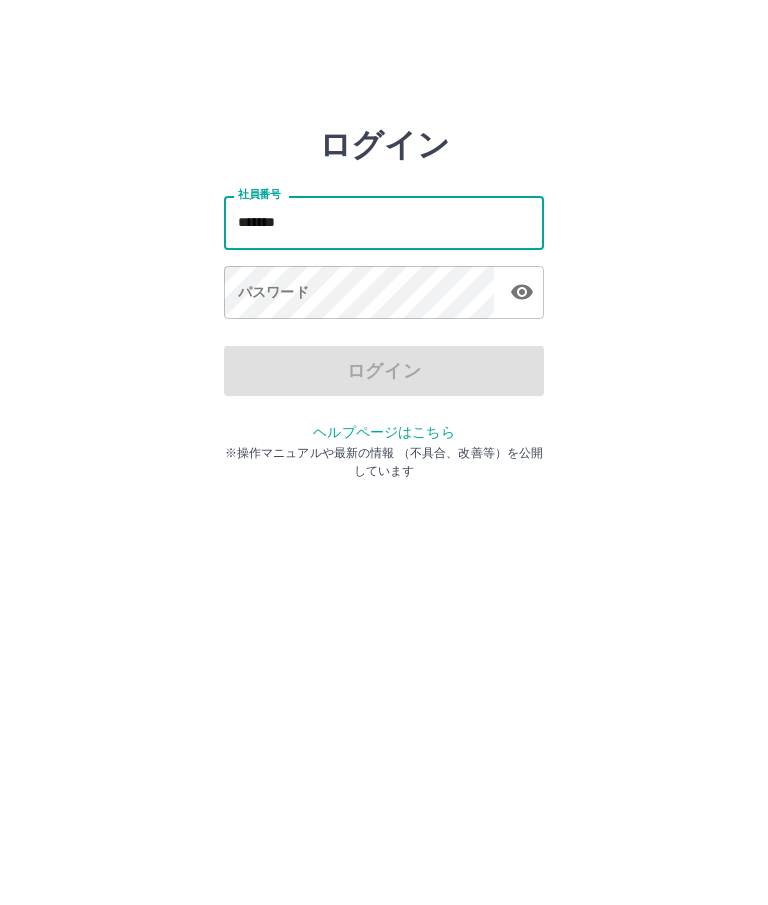 type on "*******" 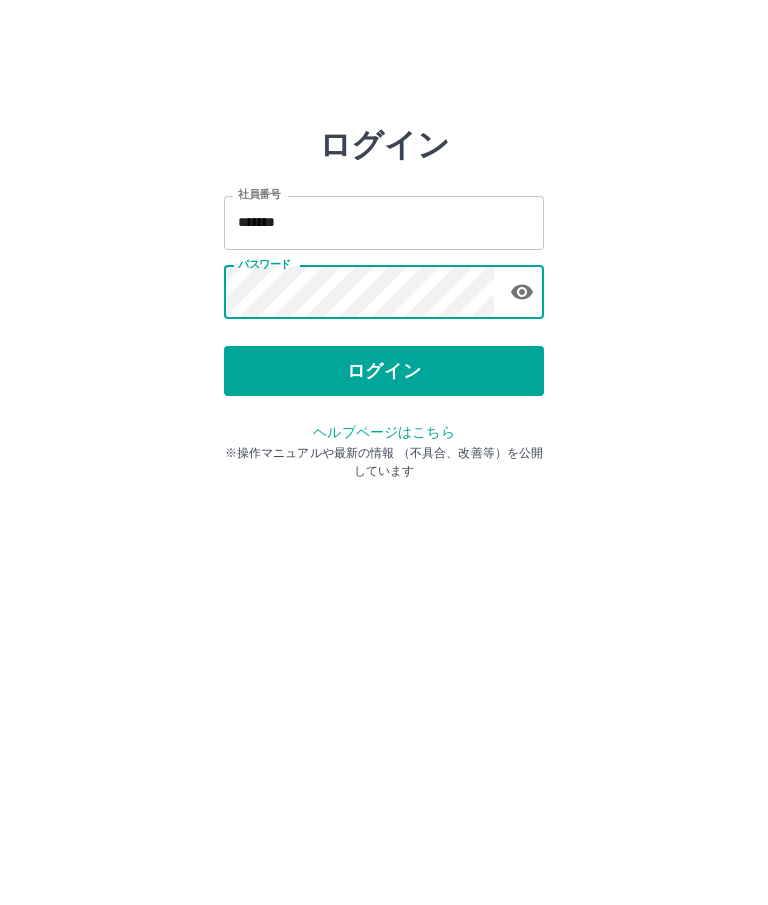click on "ログイン" at bounding box center [384, 371] 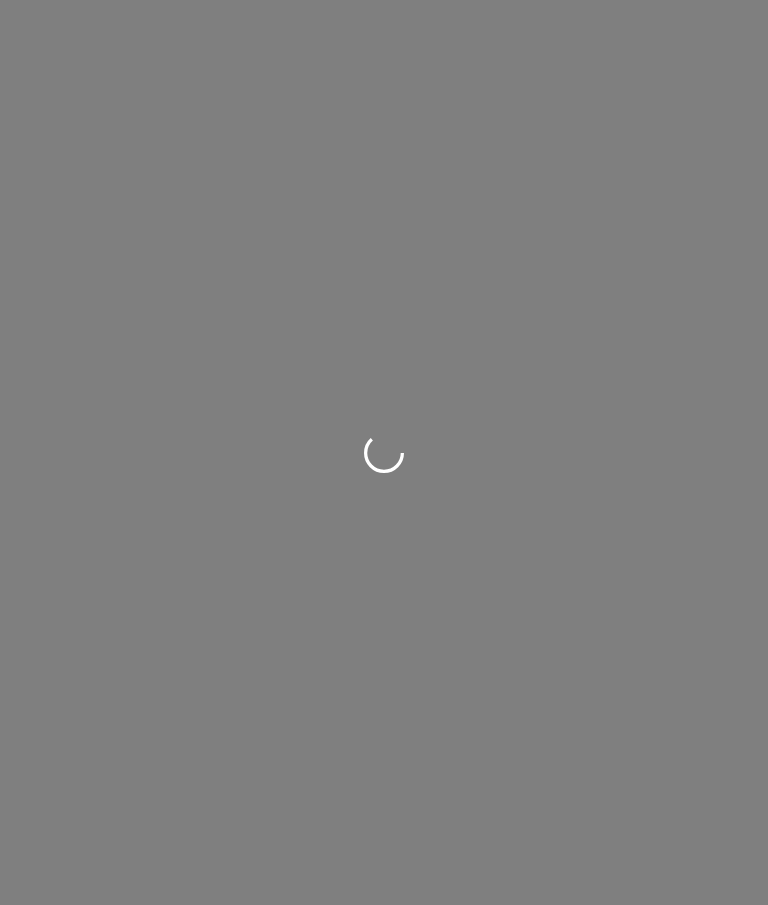 scroll, scrollTop: 0, scrollLeft: 0, axis: both 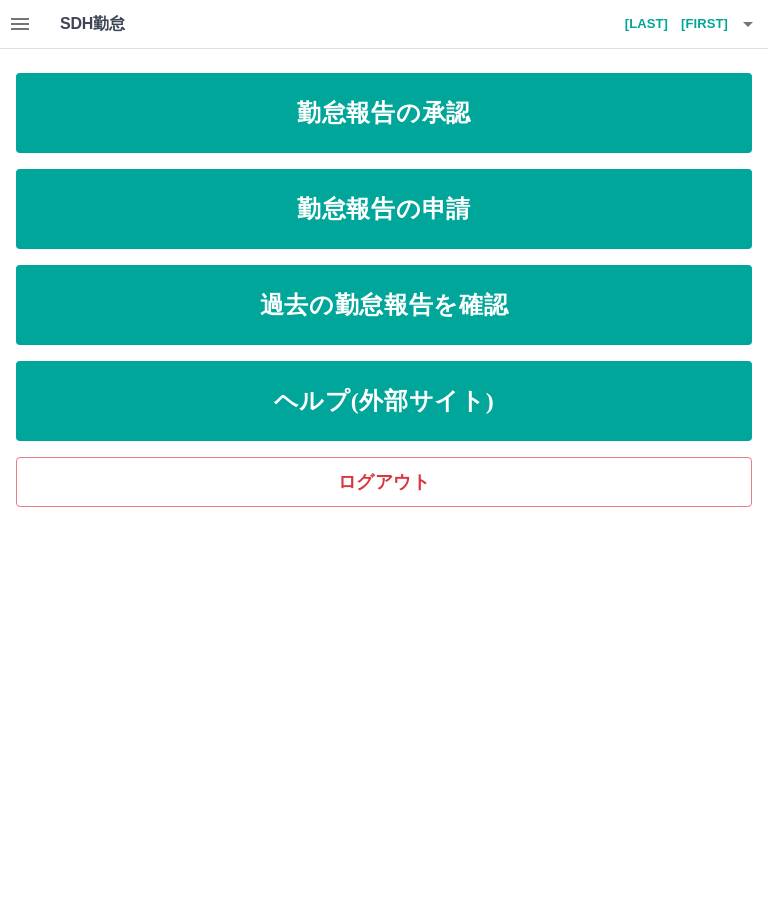 click on "勤怠報告の申請" at bounding box center [384, 209] 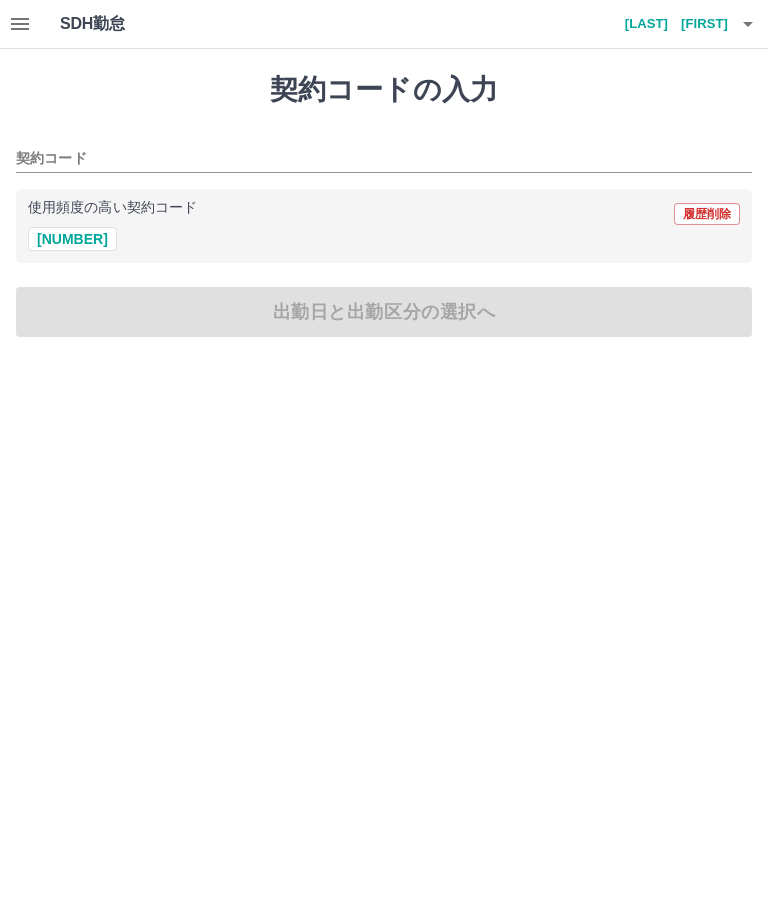 click on "使用頻度の高い契約コード 履歴削除" at bounding box center [384, 214] 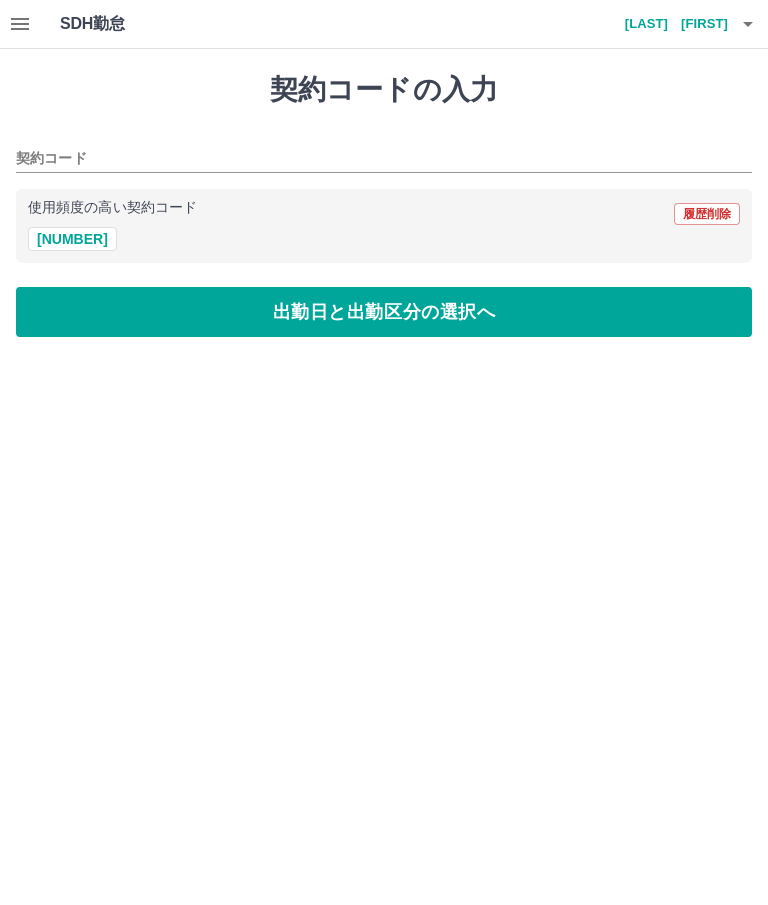 type on "********" 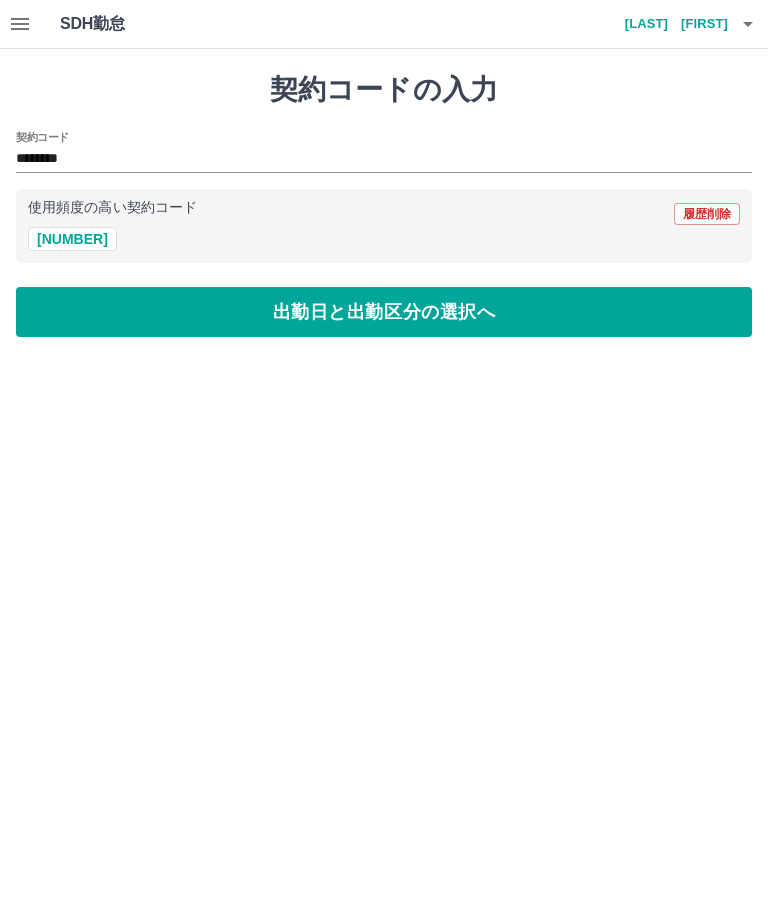 click on "出勤日と出勤区分の選択へ" at bounding box center [384, 312] 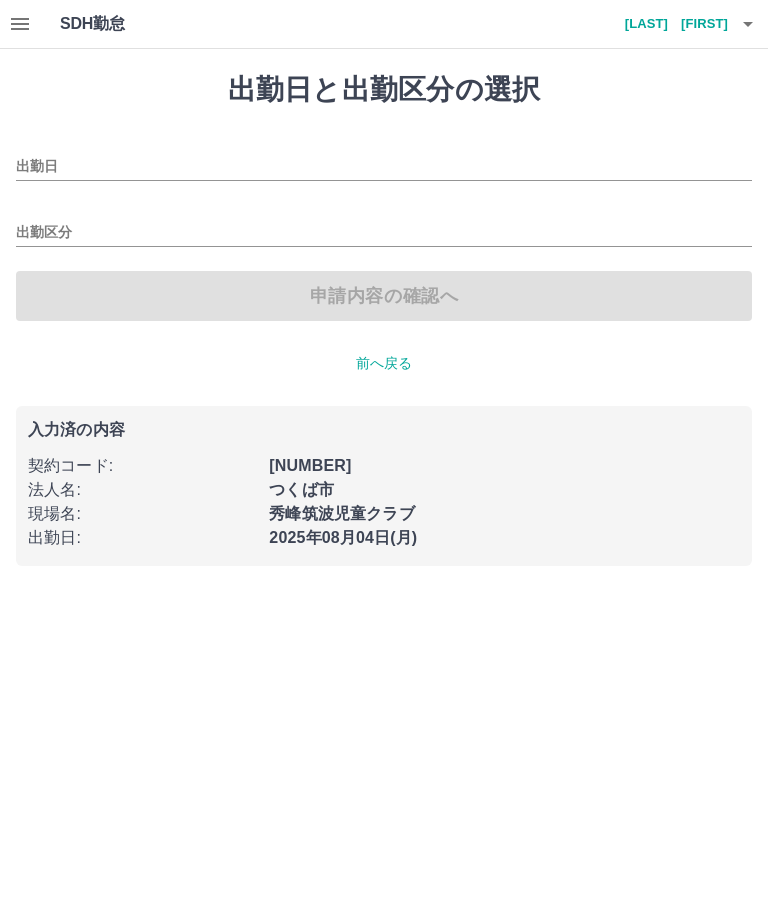 type on "**********" 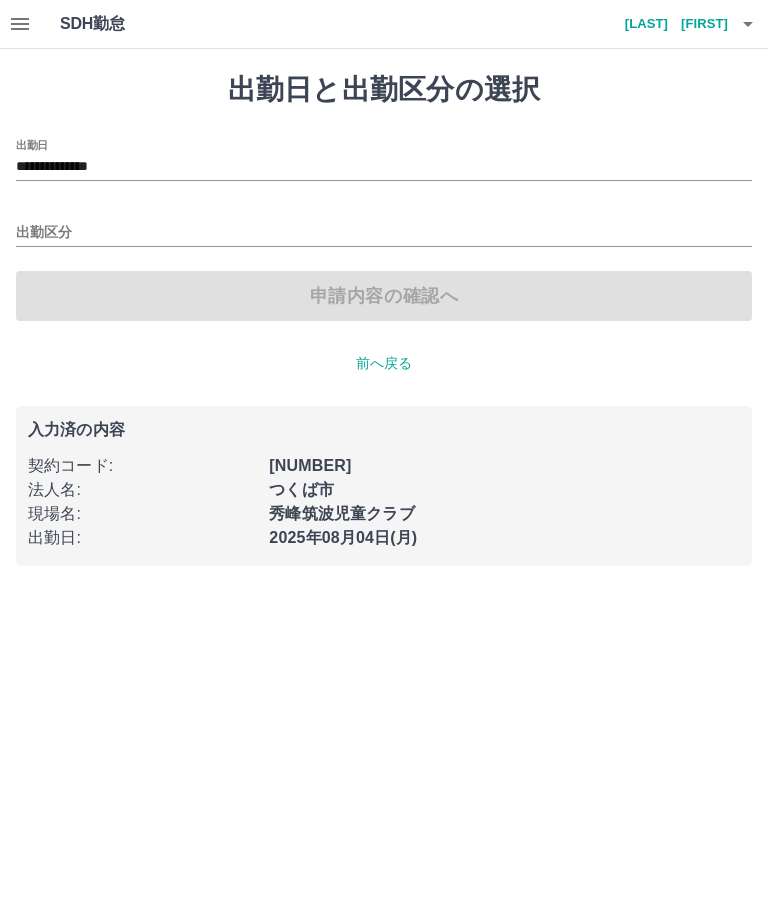 click on "出勤区分" at bounding box center (384, 233) 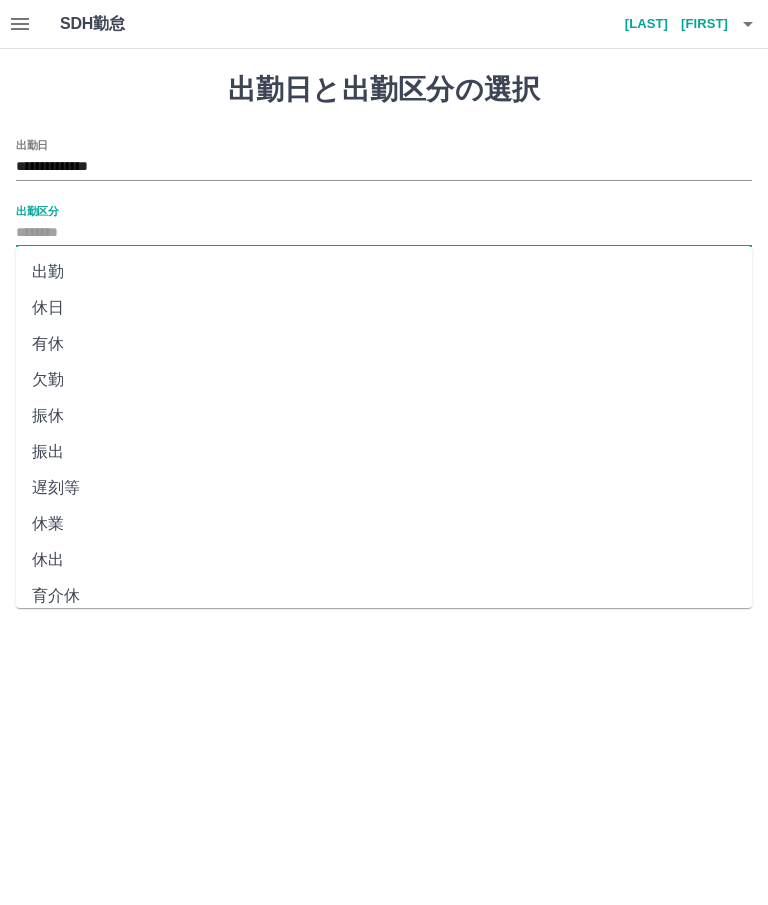click on "出勤" at bounding box center [384, 272] 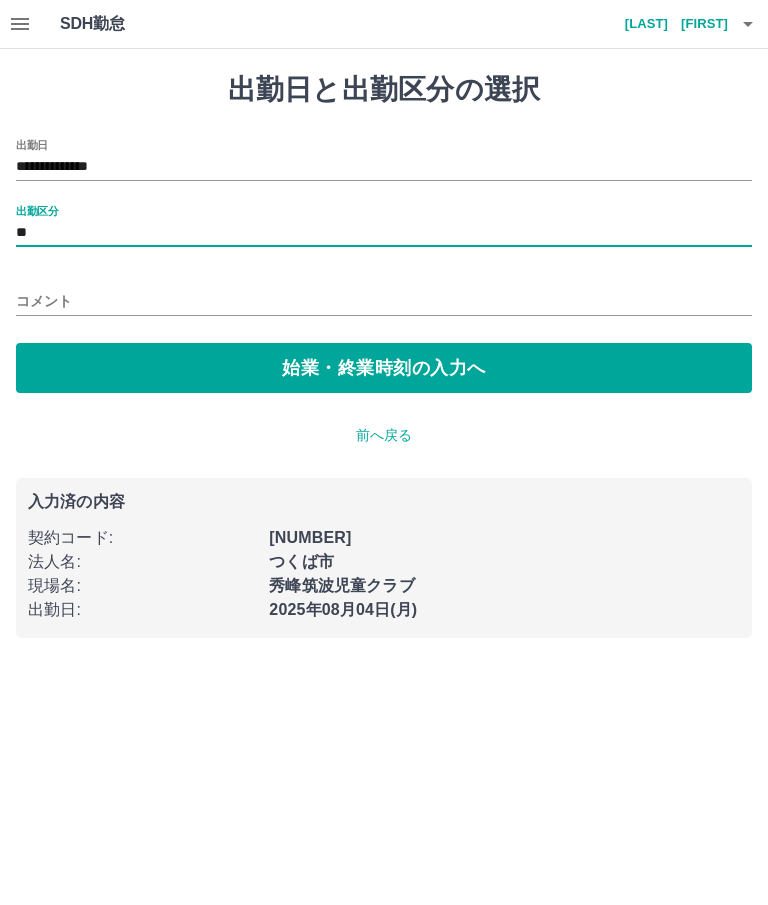 click on "コメント" at bounding box center [384, 301] 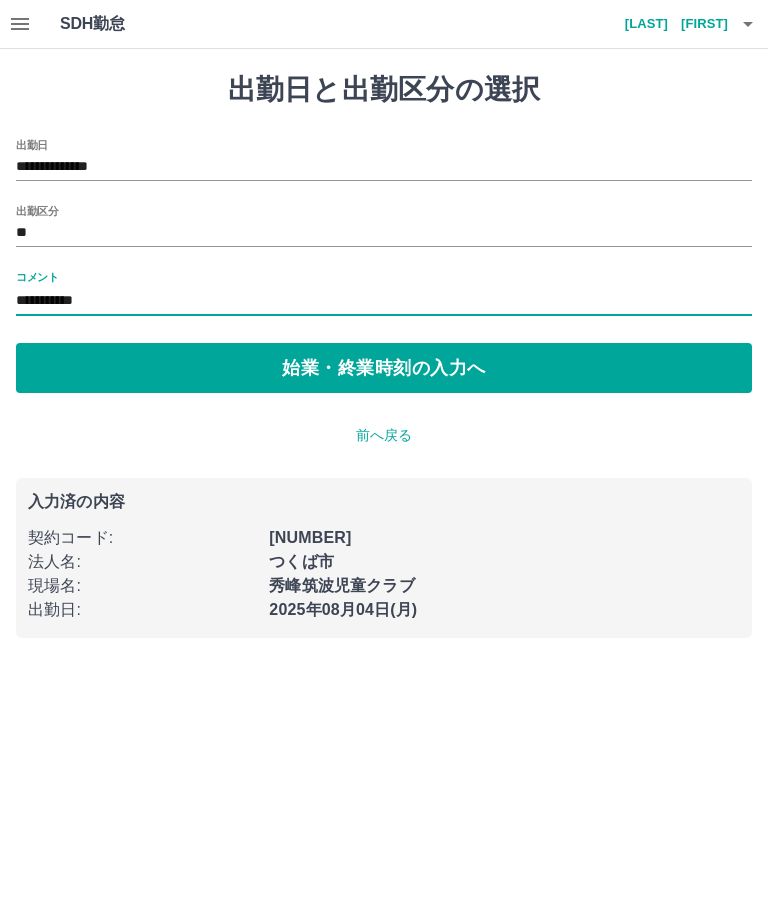 type on "**********" 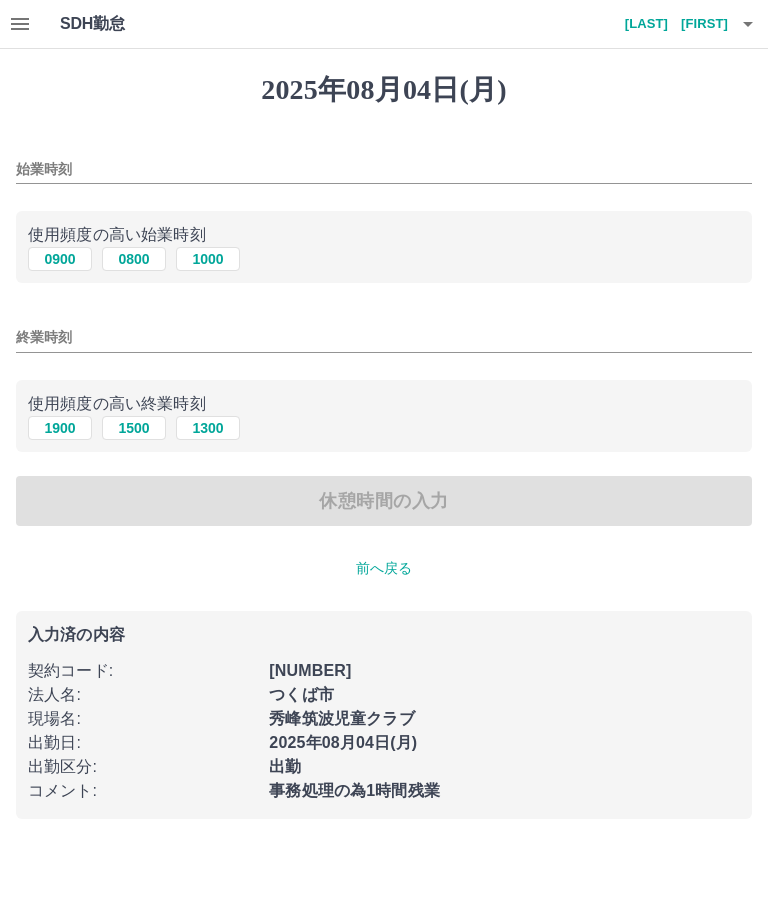 click on "0900" at bounding box center [60, 259] 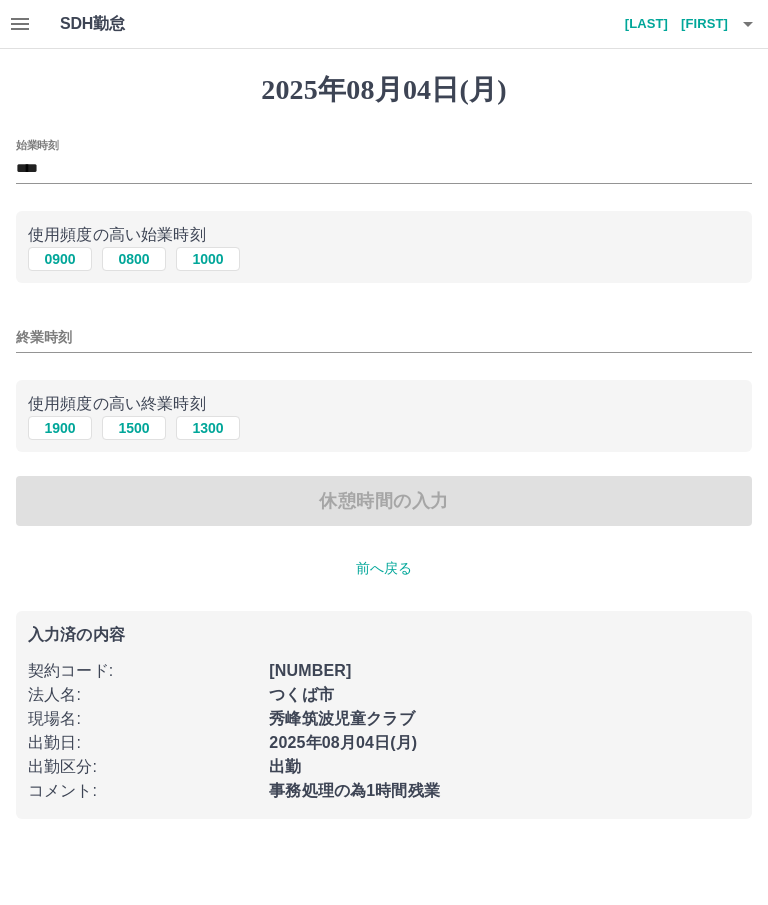 click on "1900" at bounding box center (60, 428) 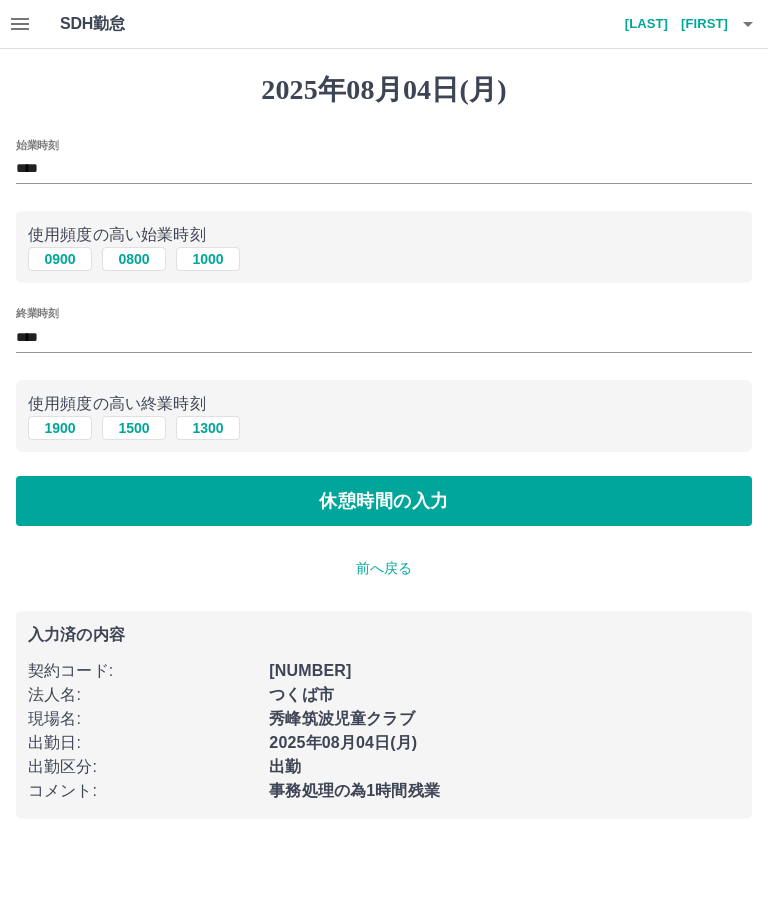 click on "休憩時間の入力" at bounding box center [384, 501] 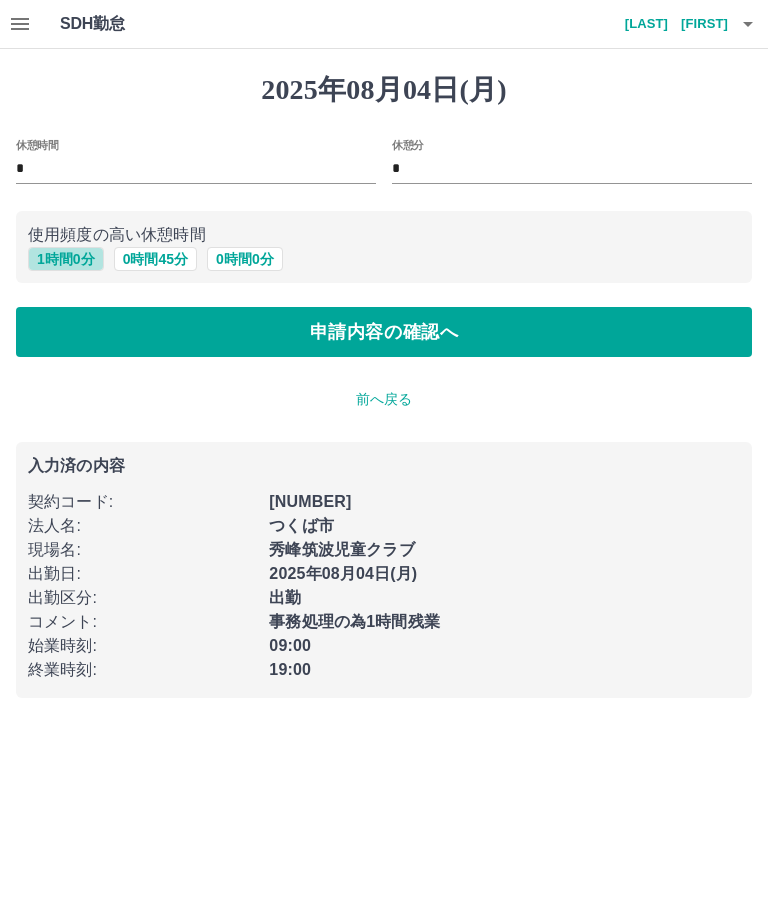 click on "1 時間 0 分" at bounding box center (66, 259) 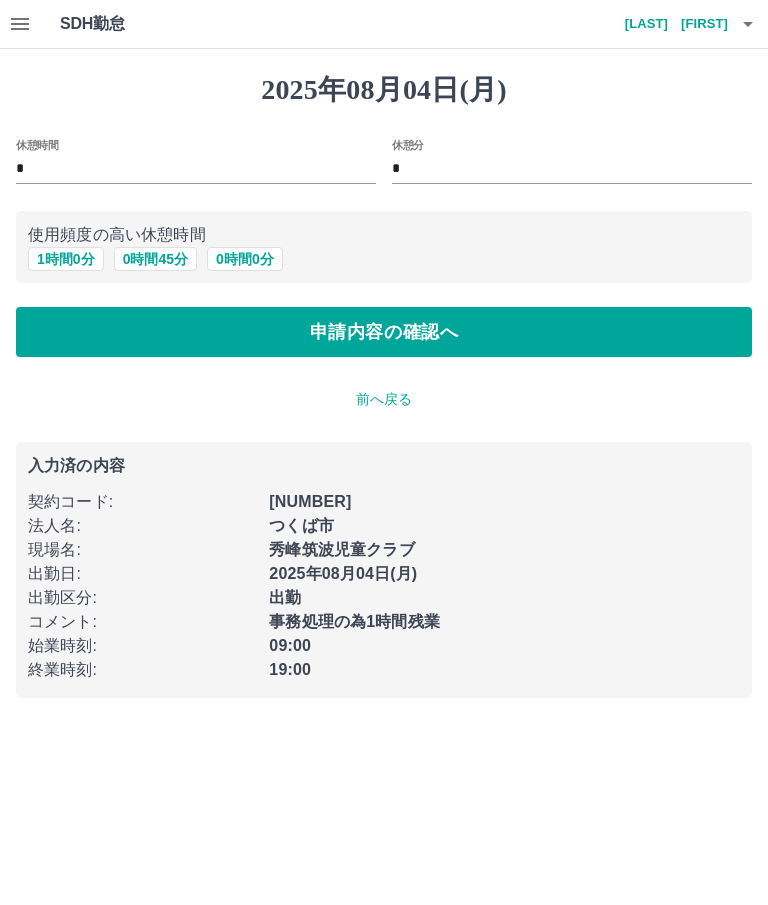 click on "申請内容の確認へ" at bounding box center [384, 332] 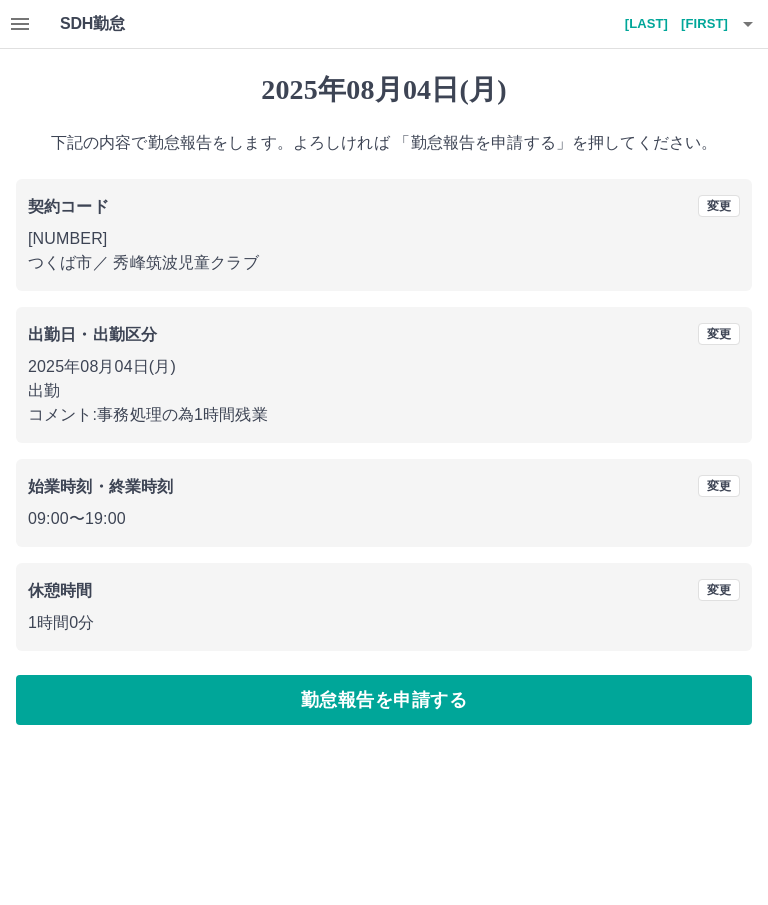 click on "勤怠報告を申請する" at bounding box center [384, 700] 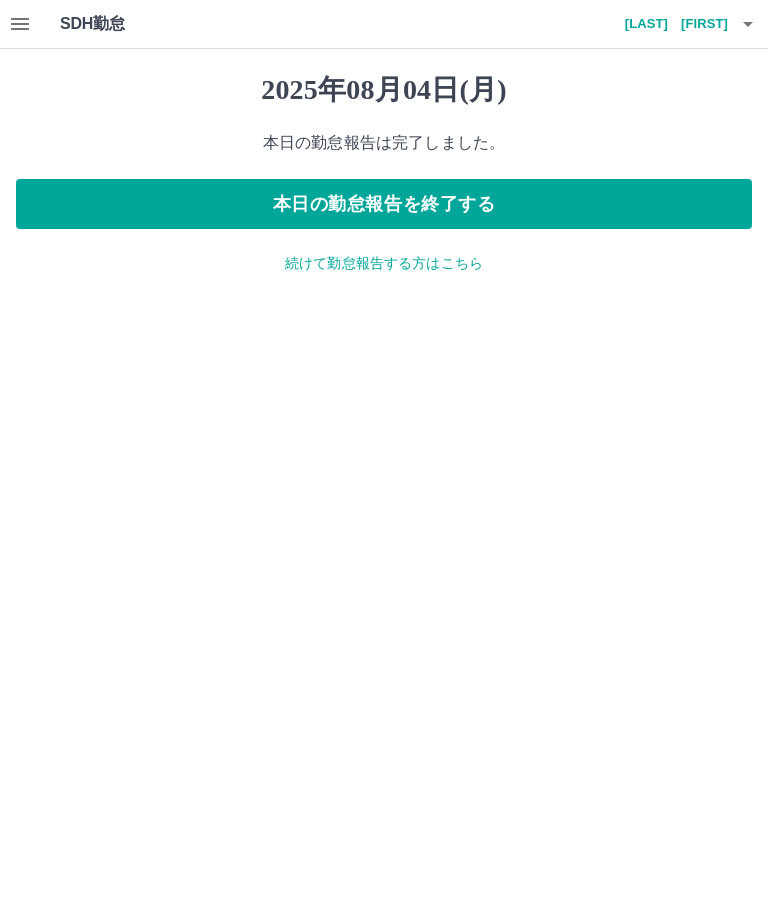 click on "本日の勤怠報告を終了する" at bounding box center [384, 204] 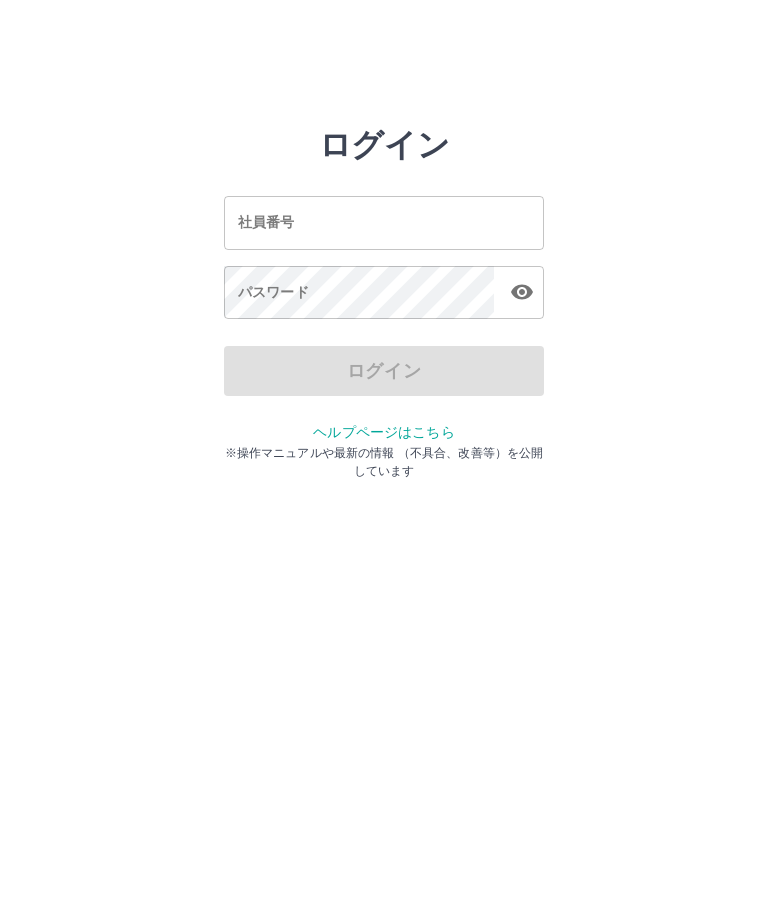 scroll, scrollTop: 0, scrollLeft: 0, axis: both 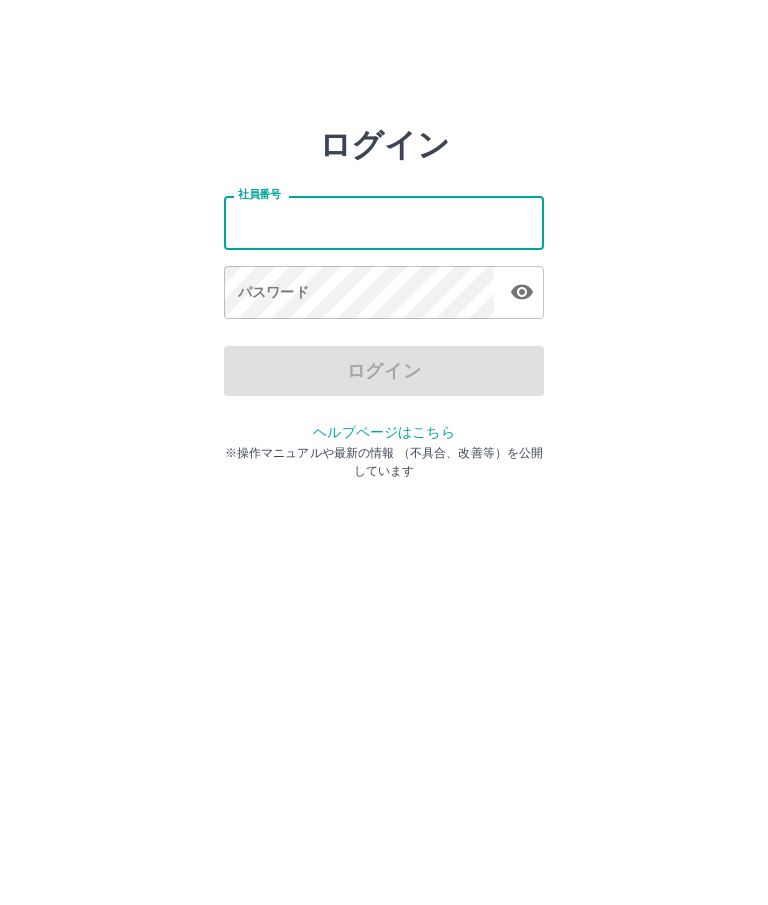 click on "ログイン 社員番号 社員番号 パスワード パスワード ログイン ヘルプページはこちら ※操作マニュアルや最新の情報 （不具合、改善等）を公開しています" at bounding box center (384, 223) 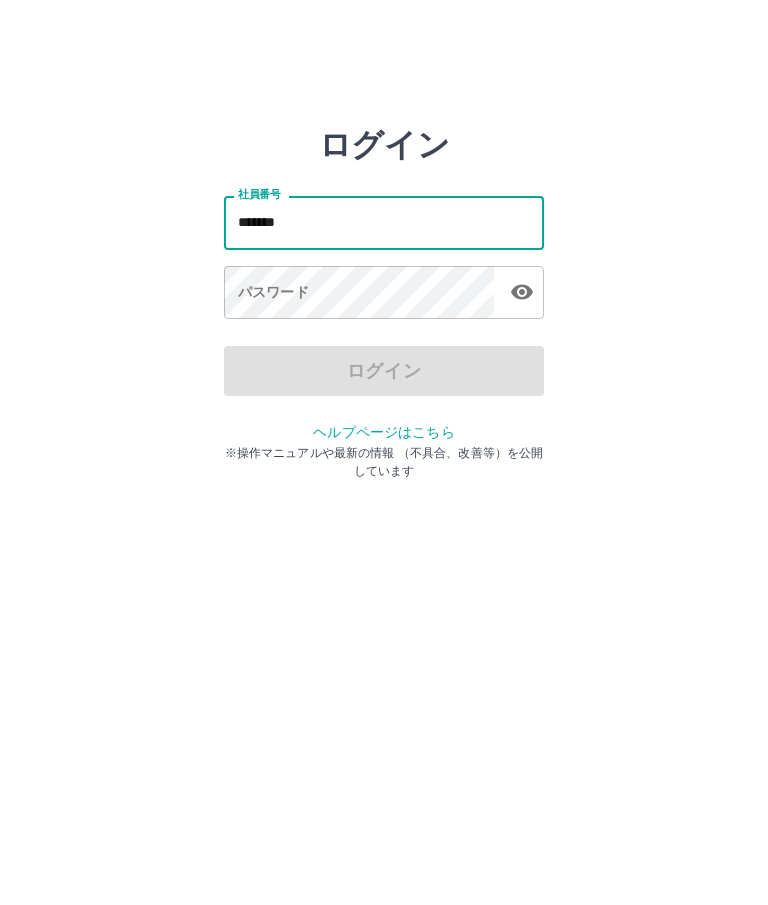 type on "*******" 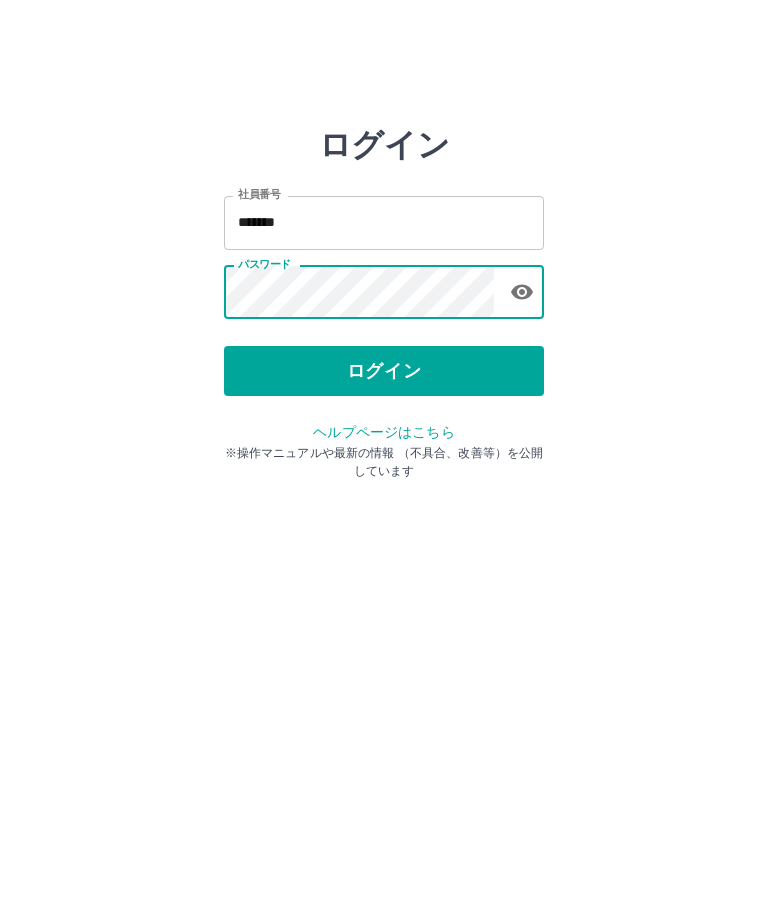 click on "ログイン" at bounding box center [384, 371] 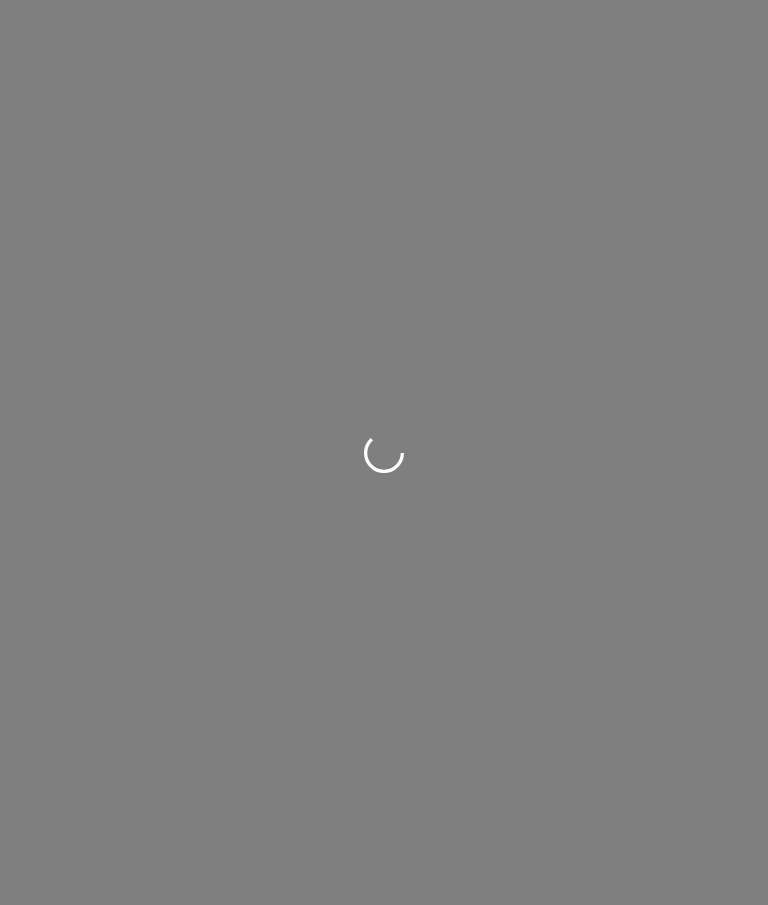 scroll, scrollTop: 0, scrollLeft: 0, axis: both 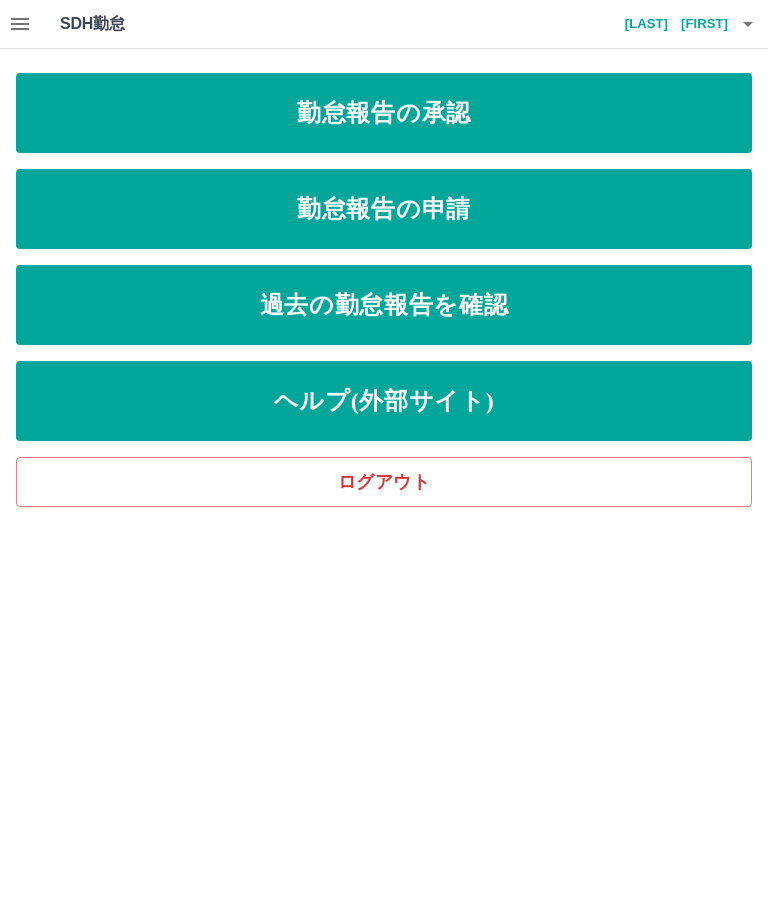 click on "勤怠報告の承認" at bounding box center (384, 113) 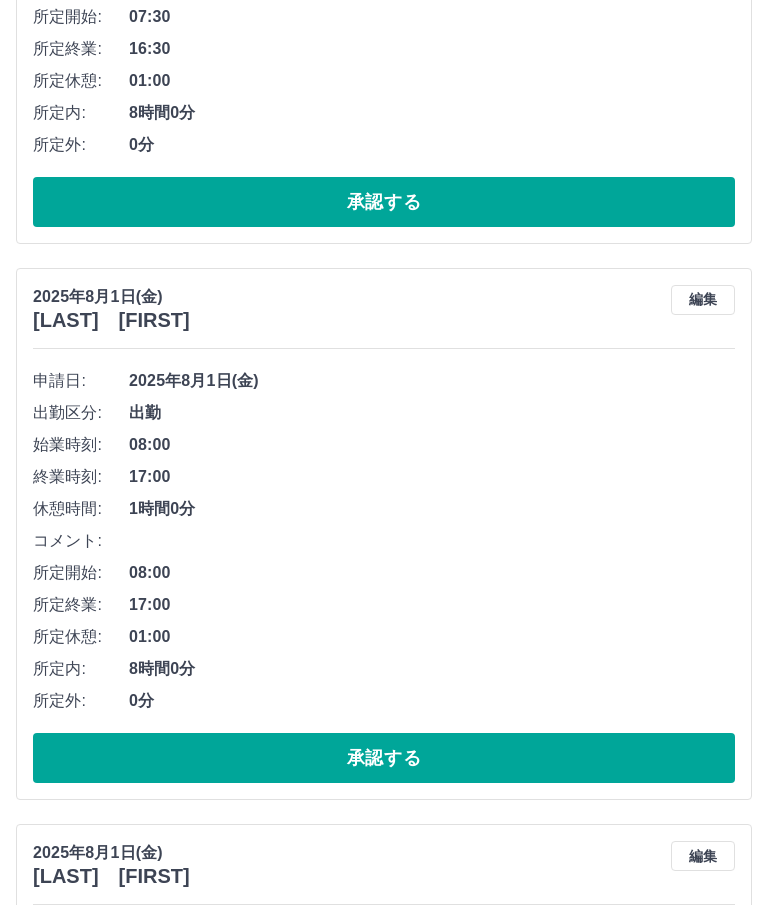 scroll, scrollTop: 5020, scrollLeft: 0, axis: vertical 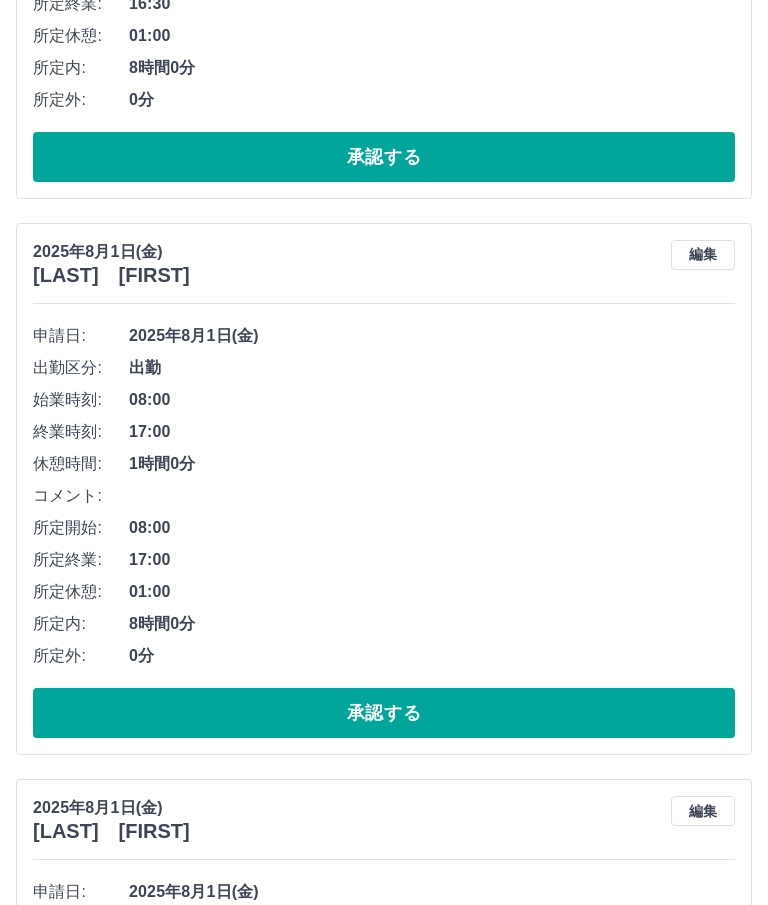 click on "承認する" at bounding box center [384, 1826] 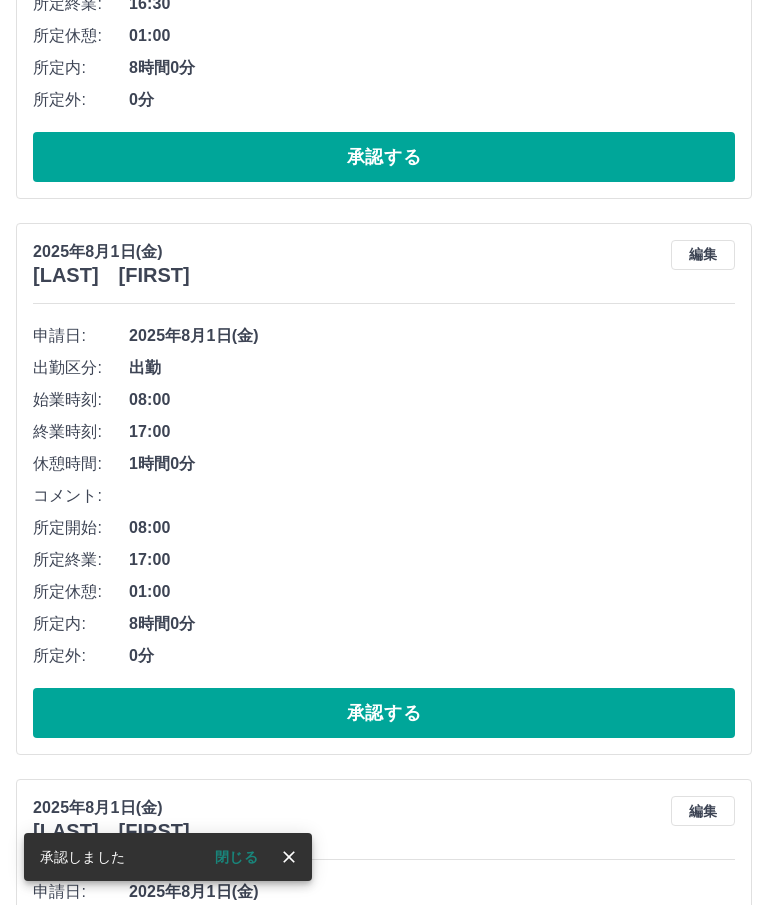 scroll, scrollTop: 4536, scrollLeft: 0, axis: vertical 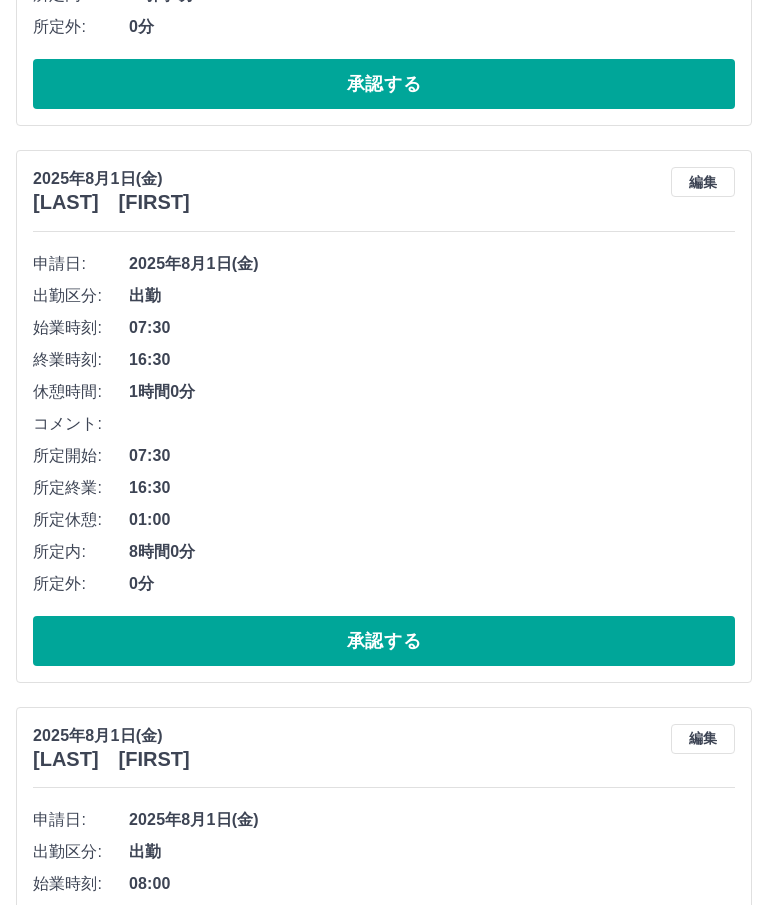 click on "承認する" at bounding box center [384, 1753] 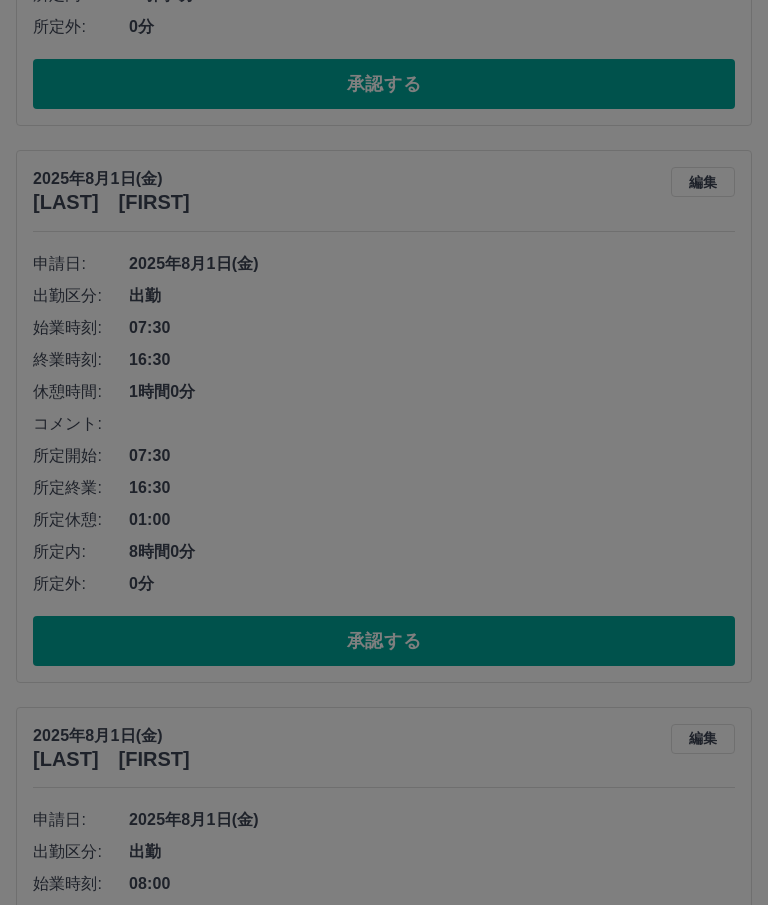scroll, scrollTop: 4052, scrollLeft: 0, axis: vertical 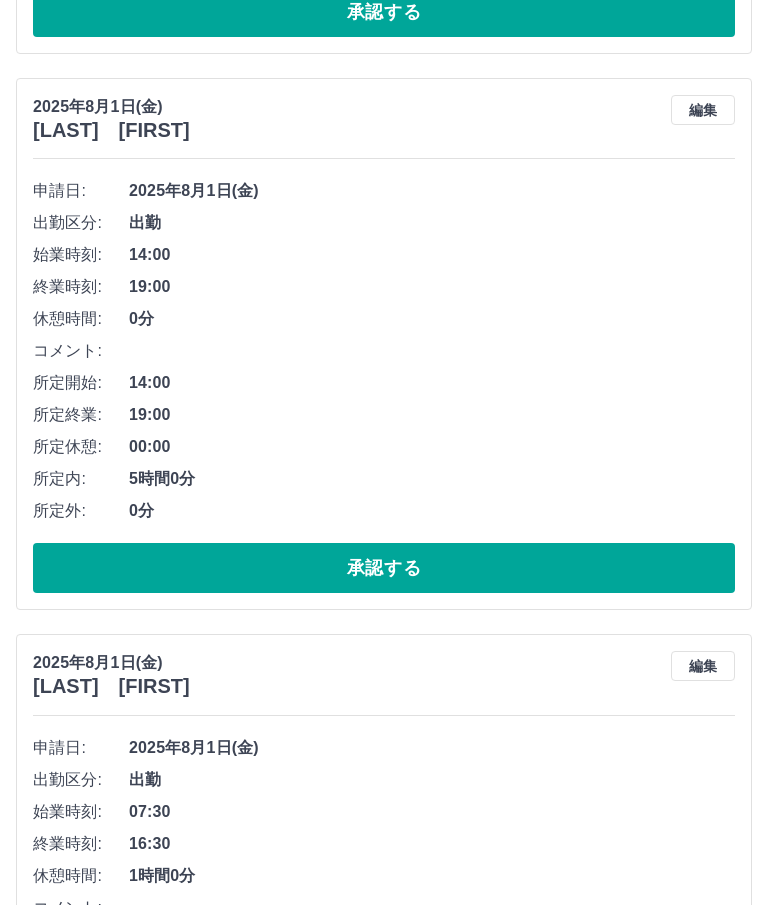 click on "承認する" at bounding box center (384, 1681) 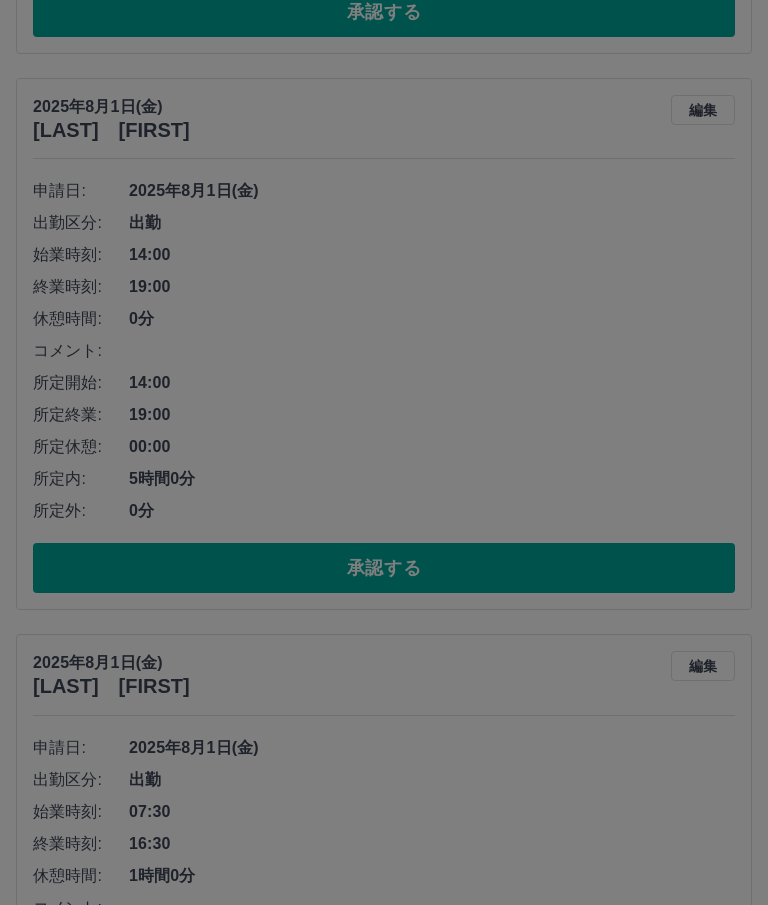 scroll, scrollTop: 3568, scrollLeft: 0, axis: vertical 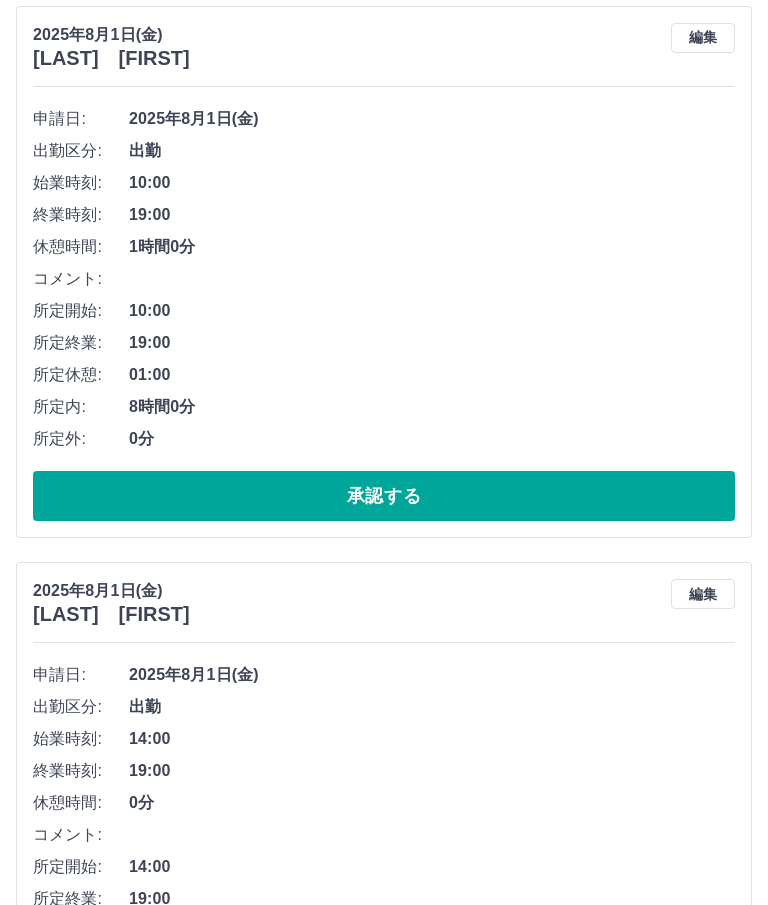 click on "承認する" at bounding box center [384, 1609] 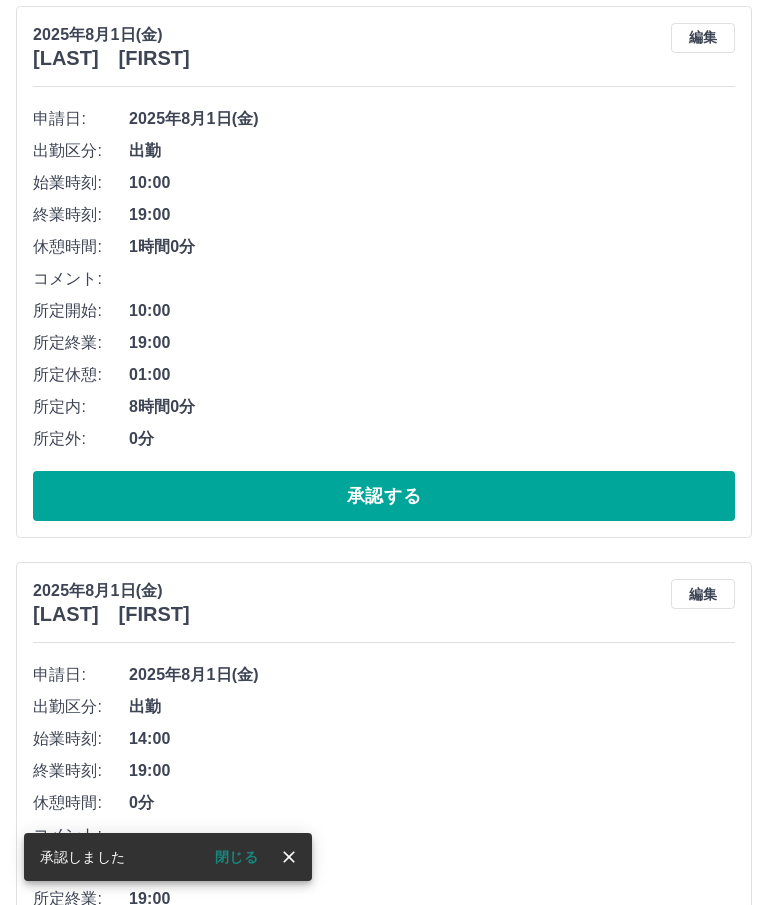 scroll, scrollTop: 3084, scrollLeft: 0, axis: vertical 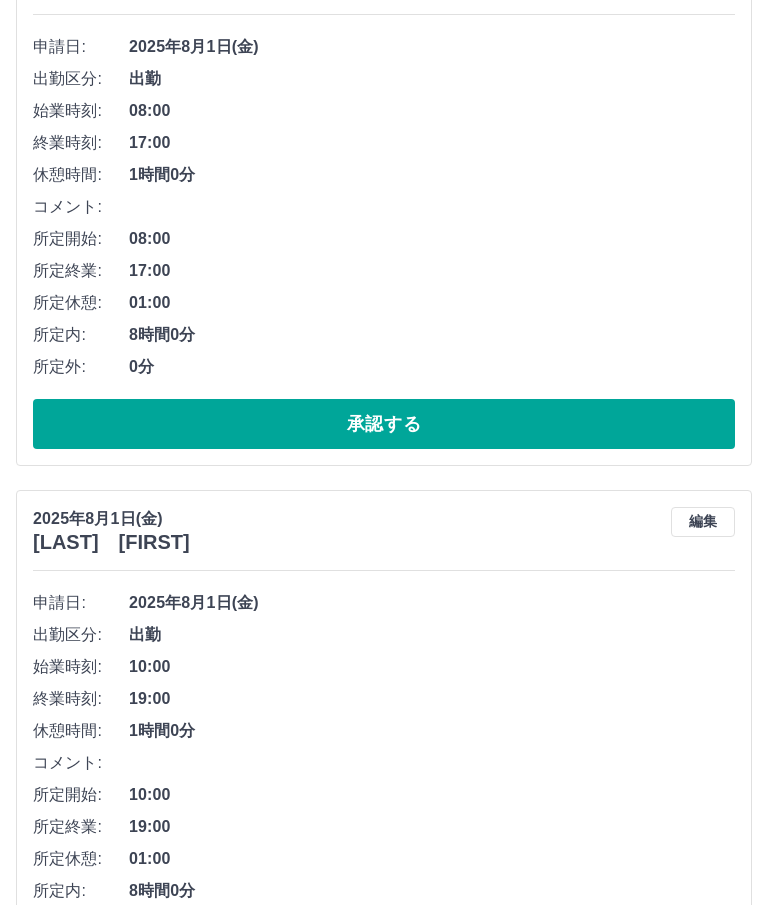 click on "承認する" at bounding box center (384, 1536) 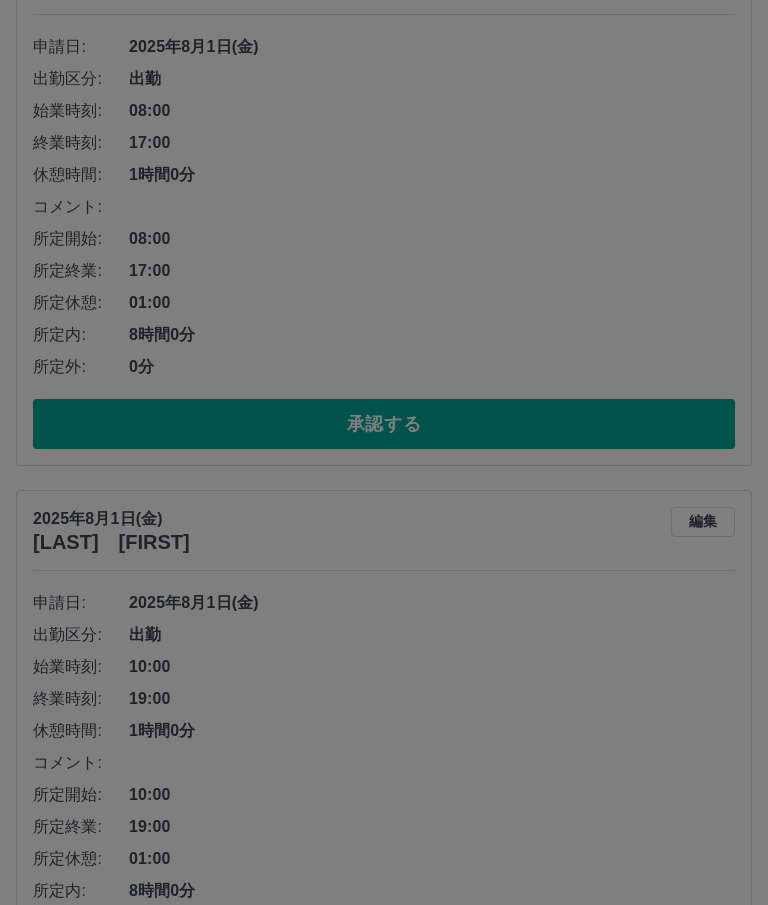 scroll, scrollTop: 2600, scrollLeft: 0, axis: vertical 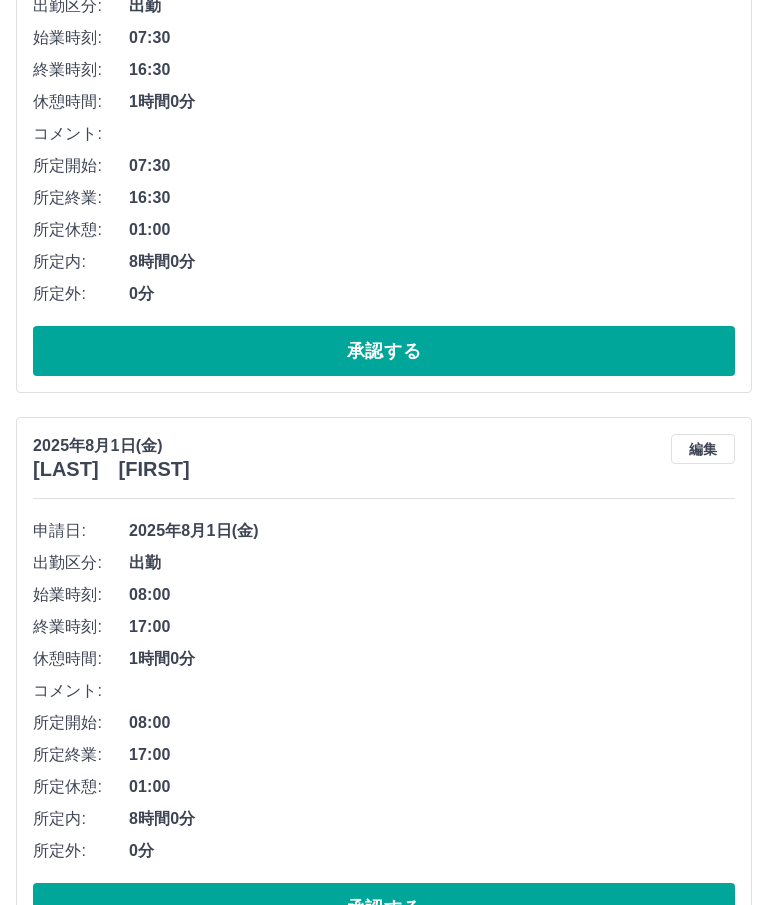 click on "承認する" at bounding box center [384, 1464] 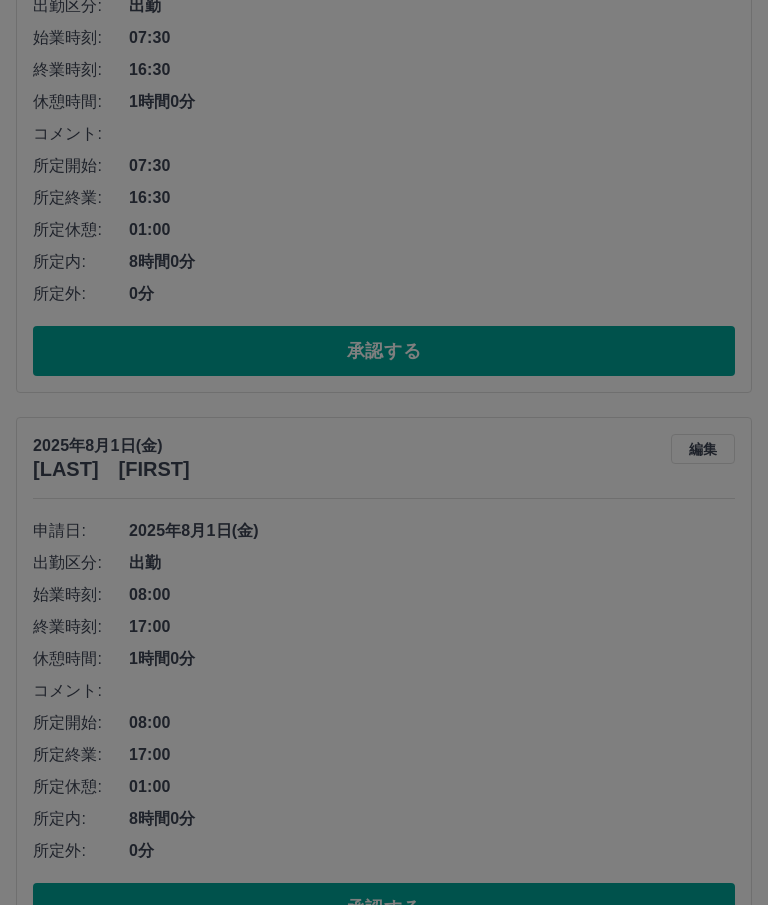 scroll, scrollTop: 2116, scrollLeft: 0, axis: vertical 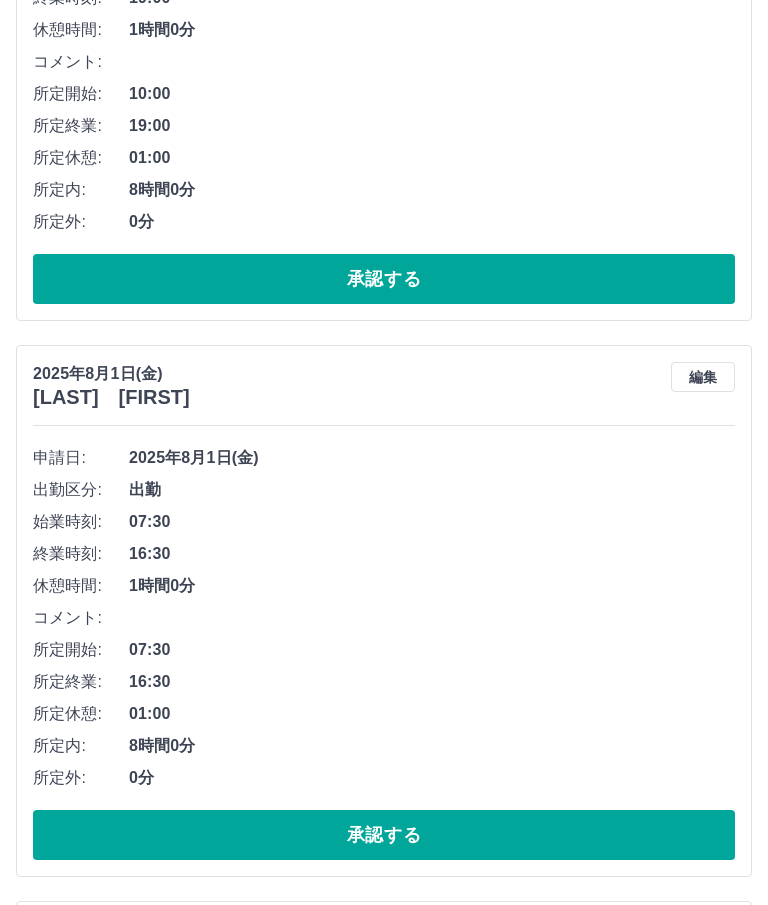 click on "承認する" at bounding box center [384, 1392] 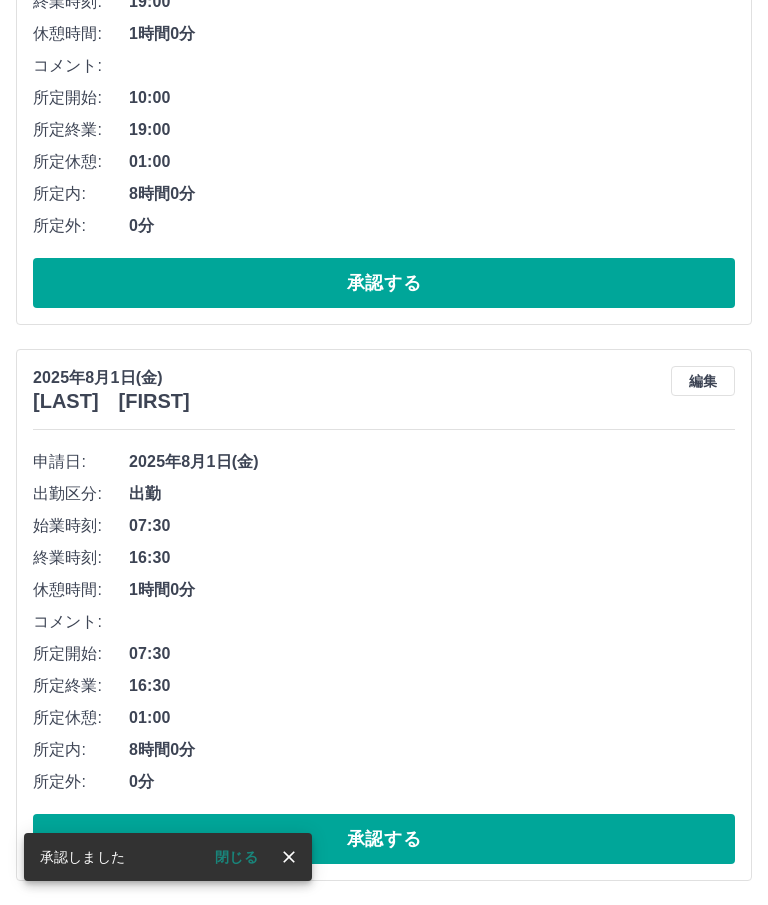 scroll, scrollTop: 1632, scrollLeft: 0, axis: vertical 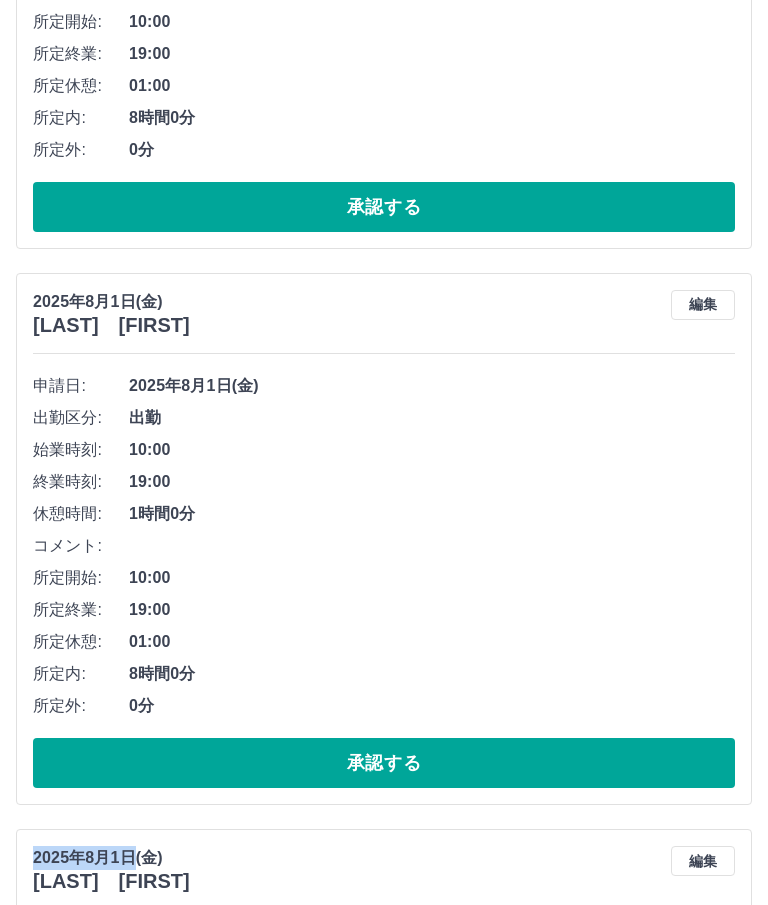 click on "19:00" at bounding box center (432, 610) 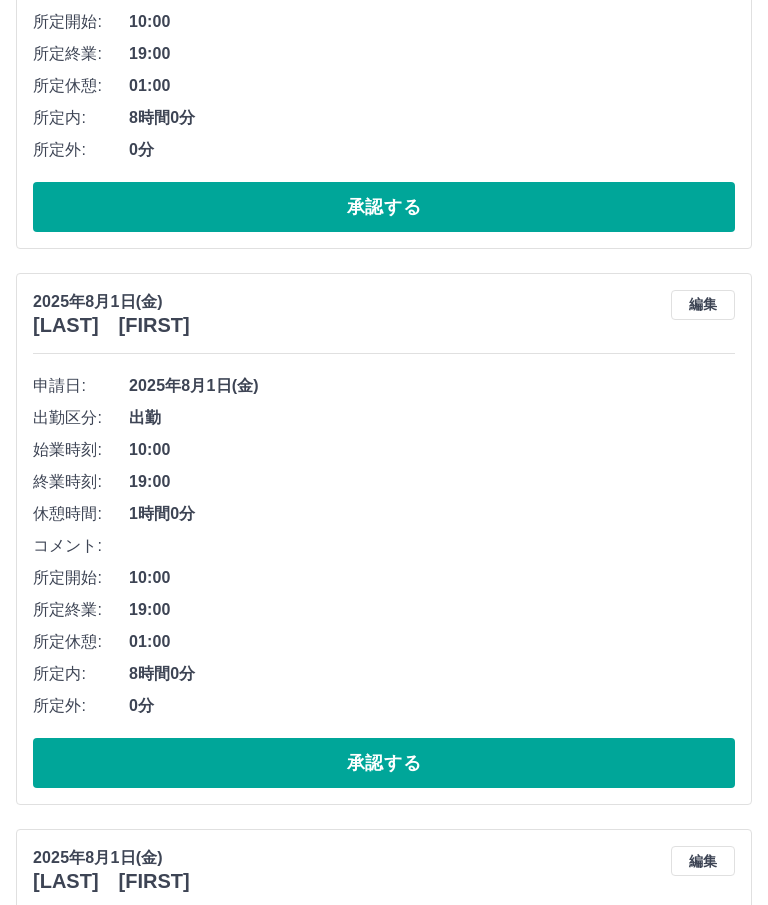 click on "承認する" at bounding box center [384, 1319] 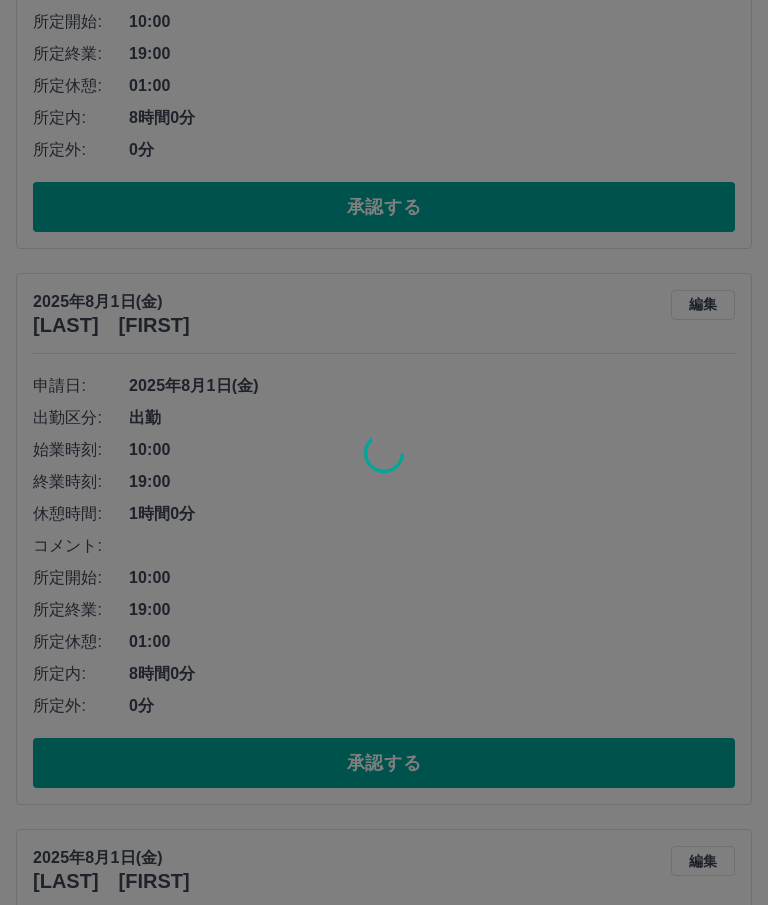 scroll, scrollTop: 1148, scrollLeft: 0, axis: vertical 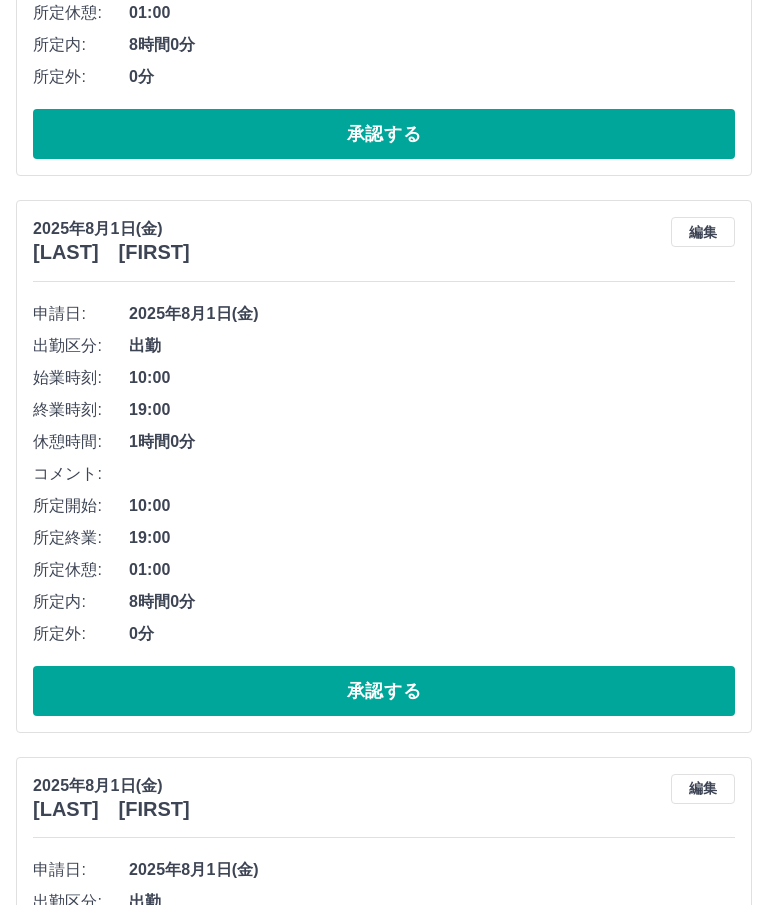 click on "承認する" at bounding box center (384, 1247) 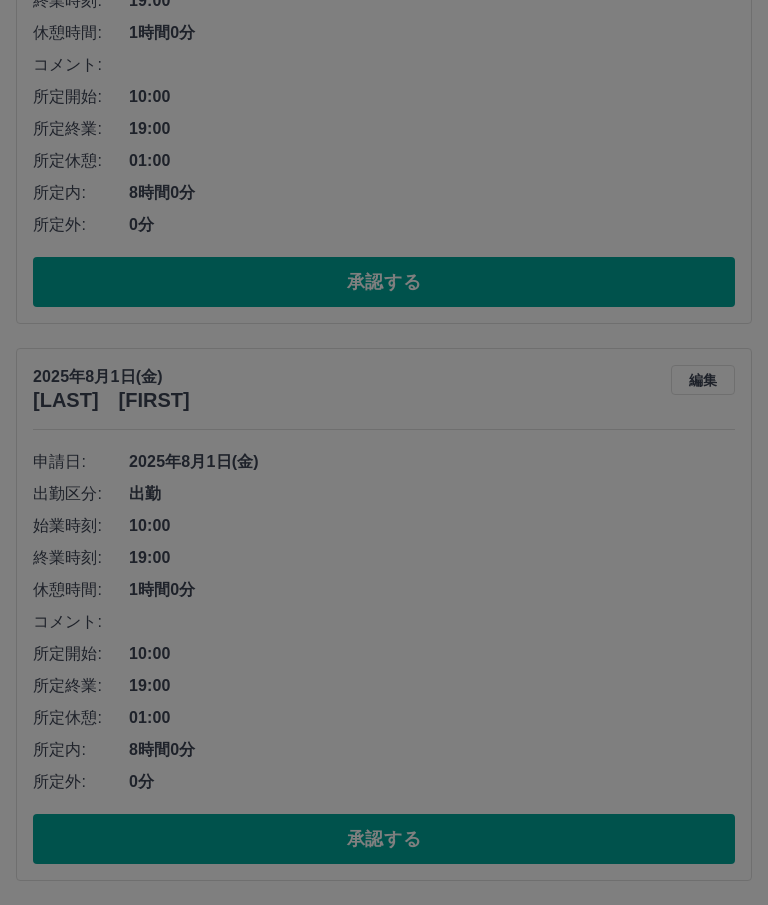 scroll, scrollTop: 664, scrollLeft: 0, axis: vertical 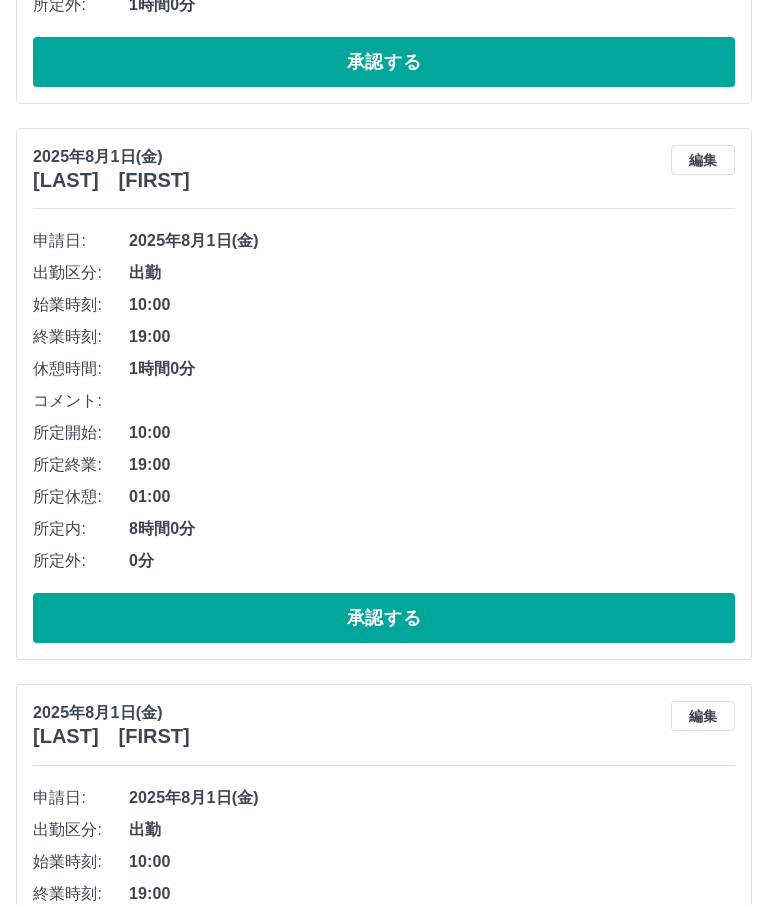 click on "承認する" at bounding box center [384, 1175] 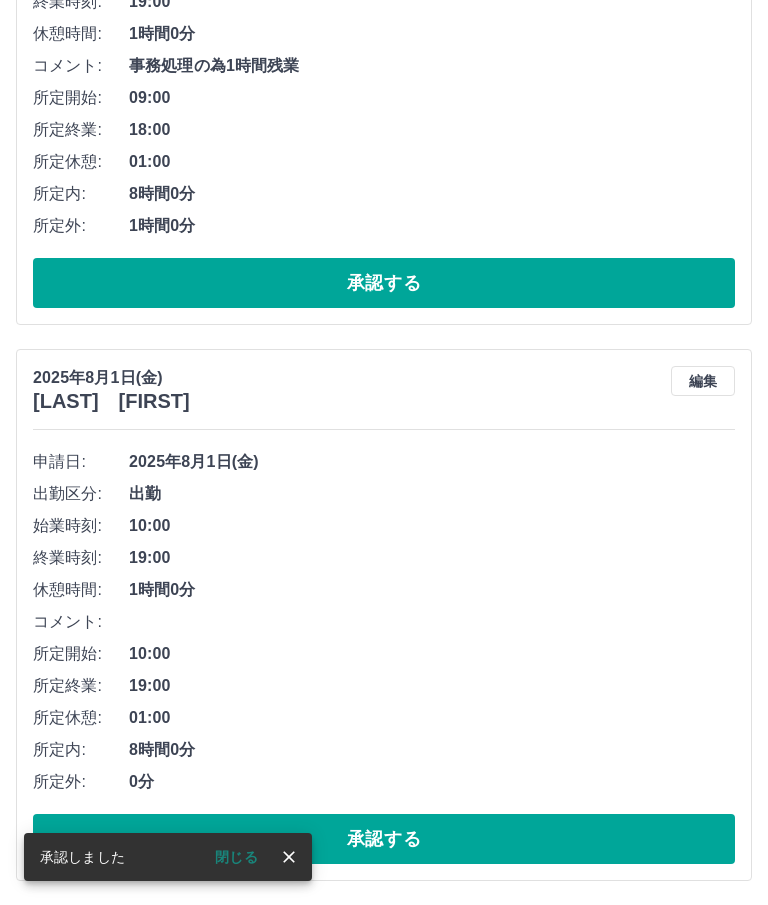 scroll, scrollTop: 180, scrollLeft: 0, axis: vertical 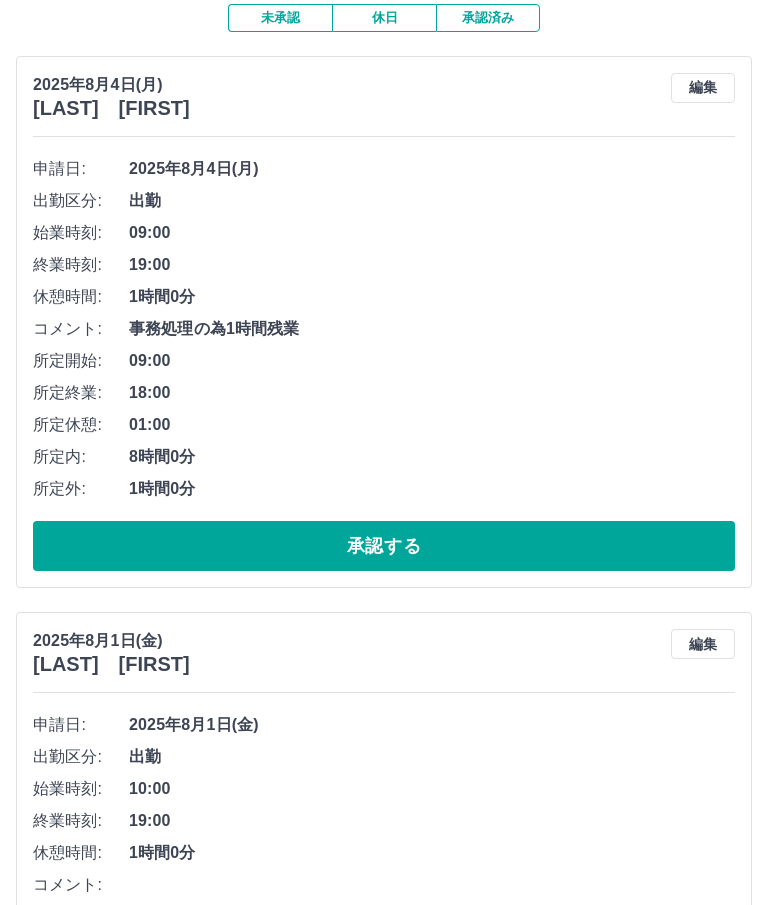 click on "承認する" at bounding box center [384, 1102] 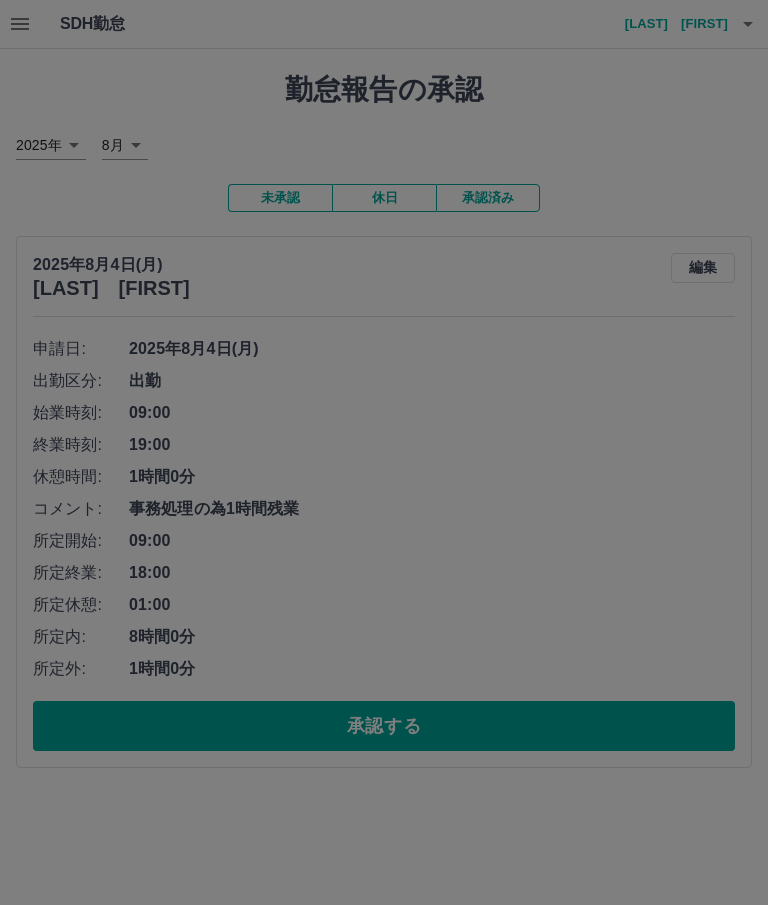 scroll, scrollTop: 0, scrollLeft: 0, axis: both 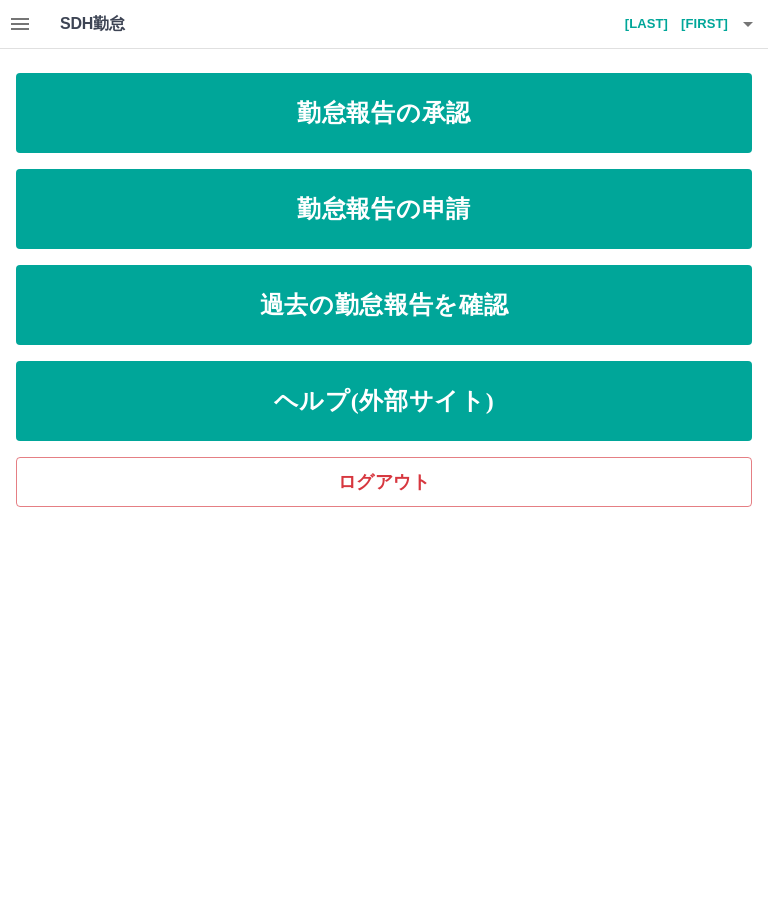 click on "勝村　和未" at bounding box center (668, 24) 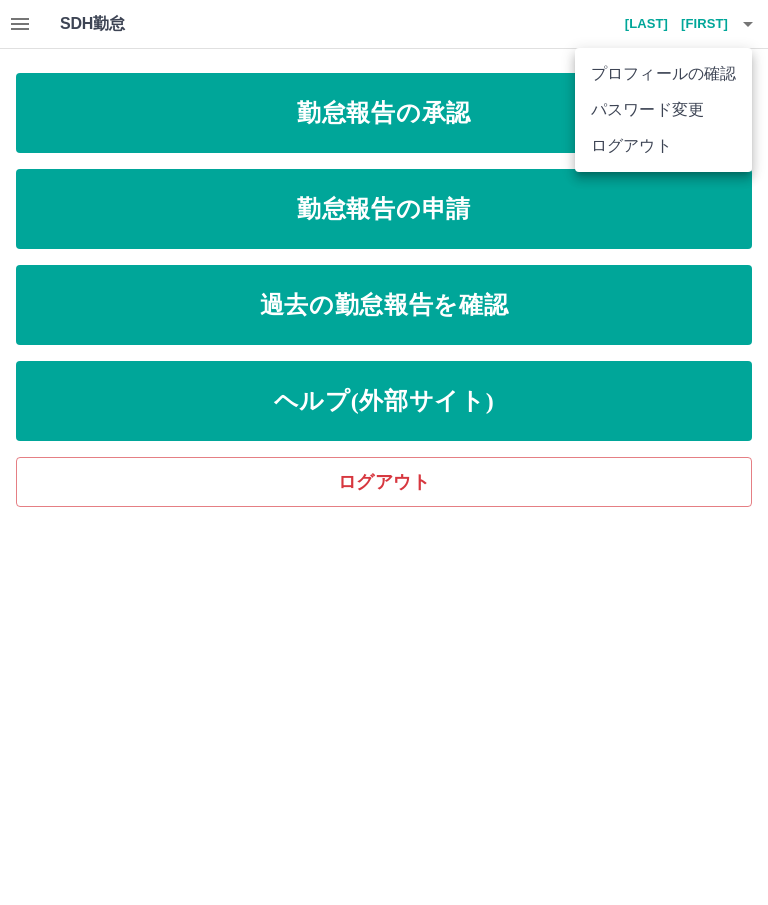 click on "ログアウト" at bounding box center [663, 146] 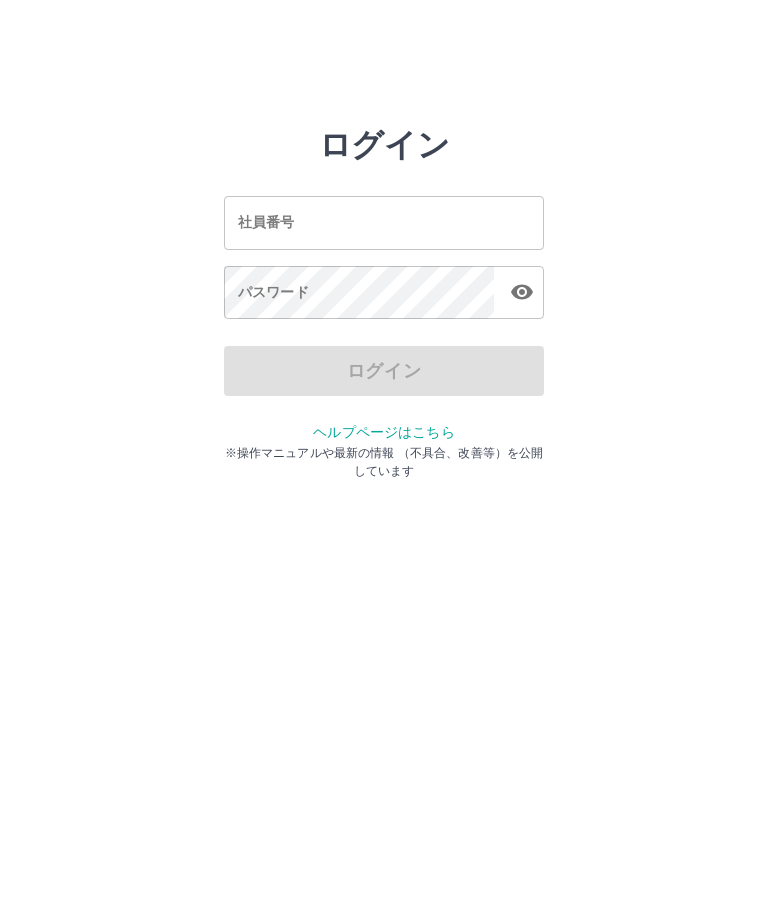 scroll, scrollTop: 0, scrollLeft: 0, axis: both 